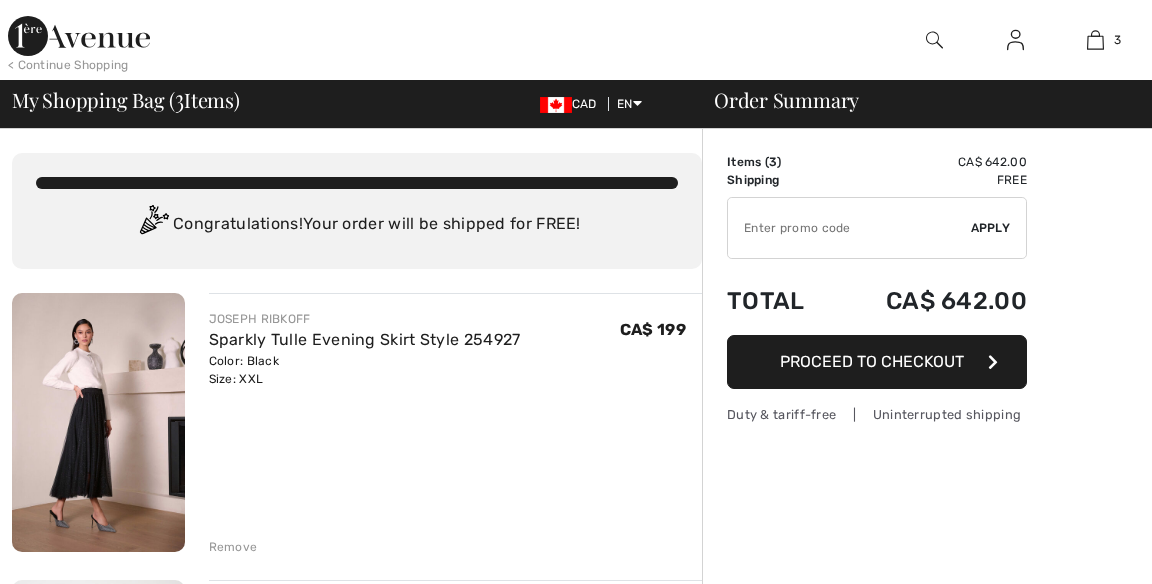 scroll, scrollTop: 10, scrollLeft: 0, axis: vertical 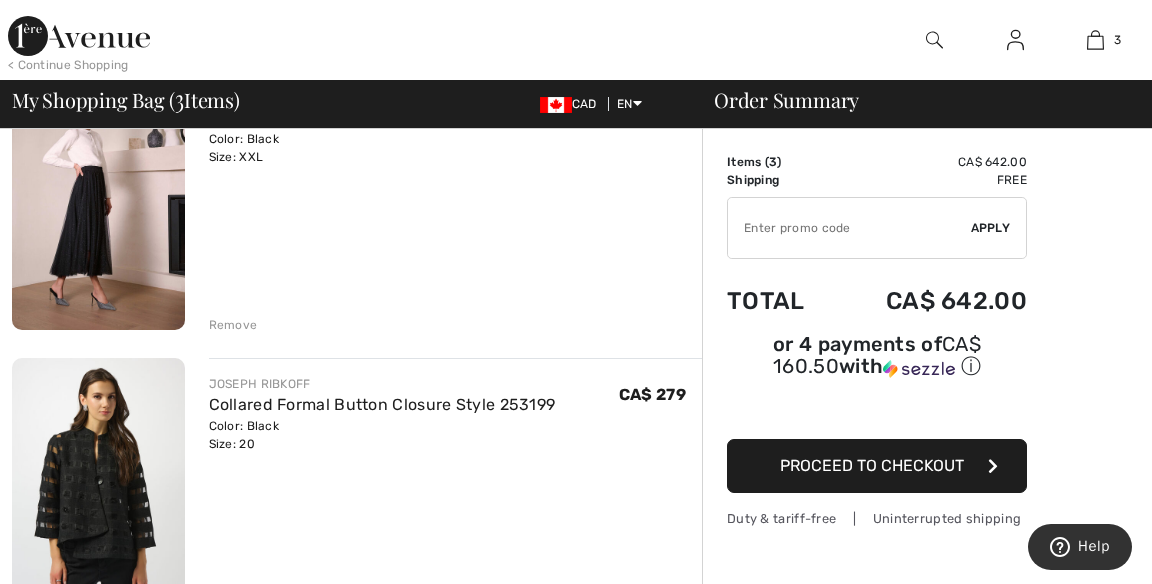 click on "Remove" at bounding box center (233, 325) 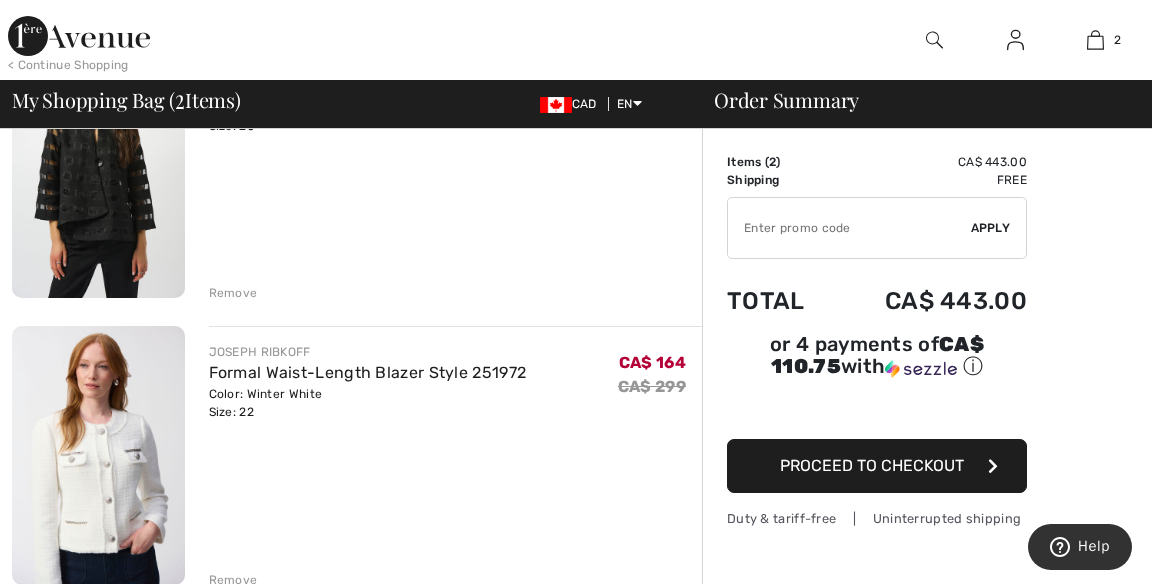 scroll, scrollTop: 254, scrollLeft: 0, axis: vertical 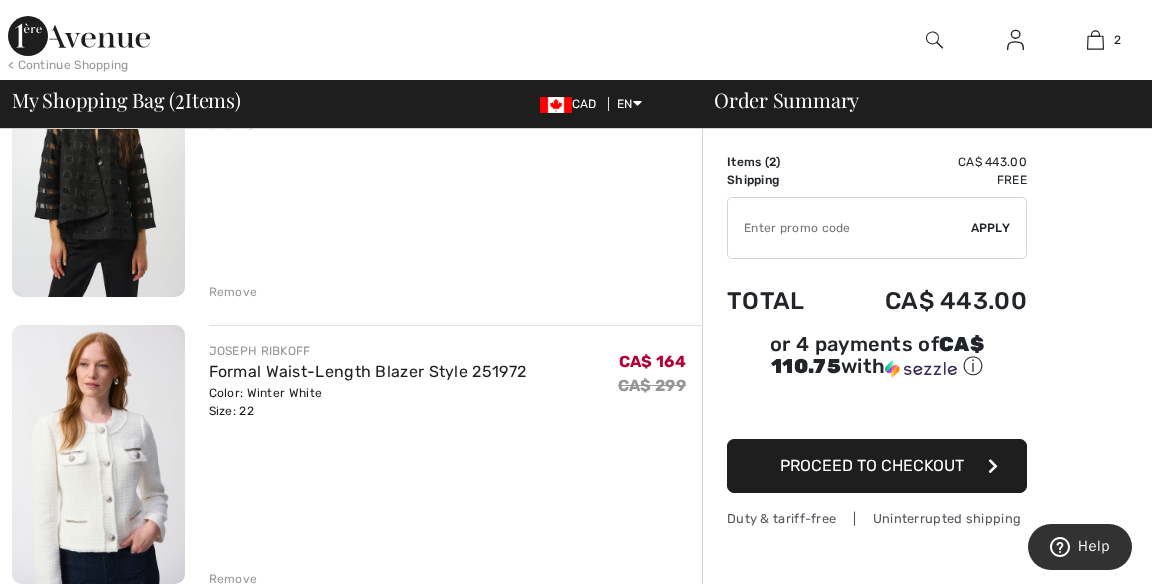 click on "Remove" at bounding box center [233, 579] 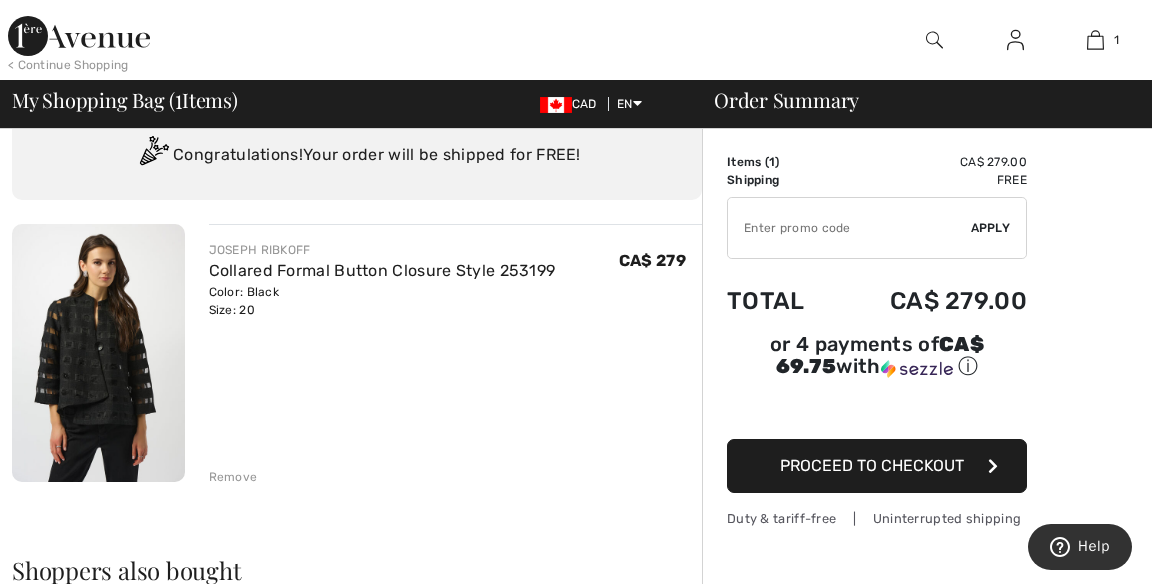 scroll, scrollTop: 0, scrollLeft: 0, axis: both 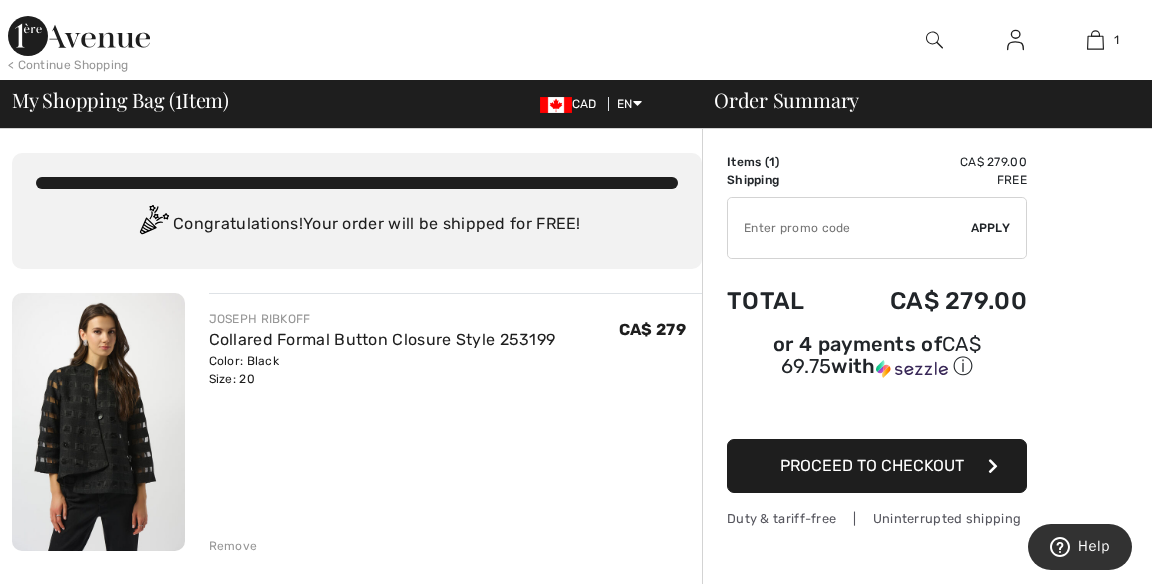 click at bounding box center (79, 36) 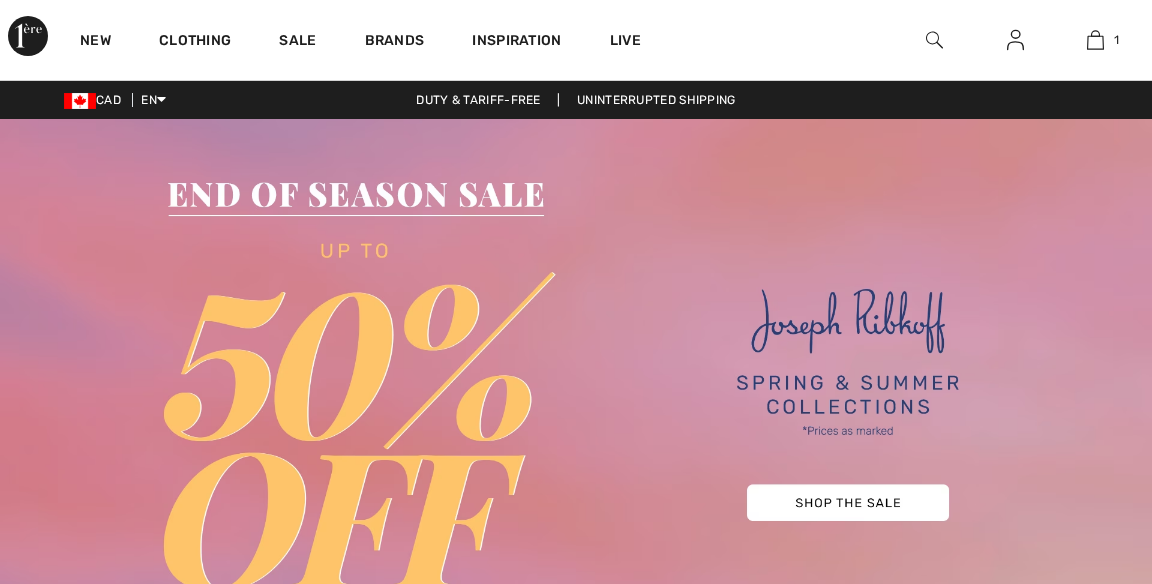 scroll, scrollTop: 0, scrollLeft: 0, axis: both 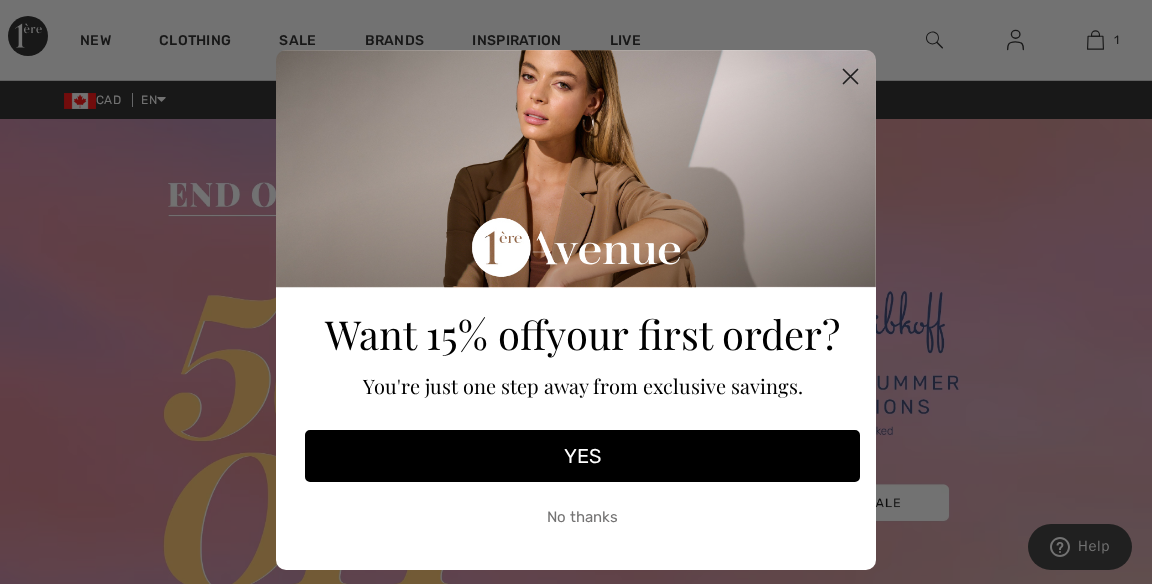 click 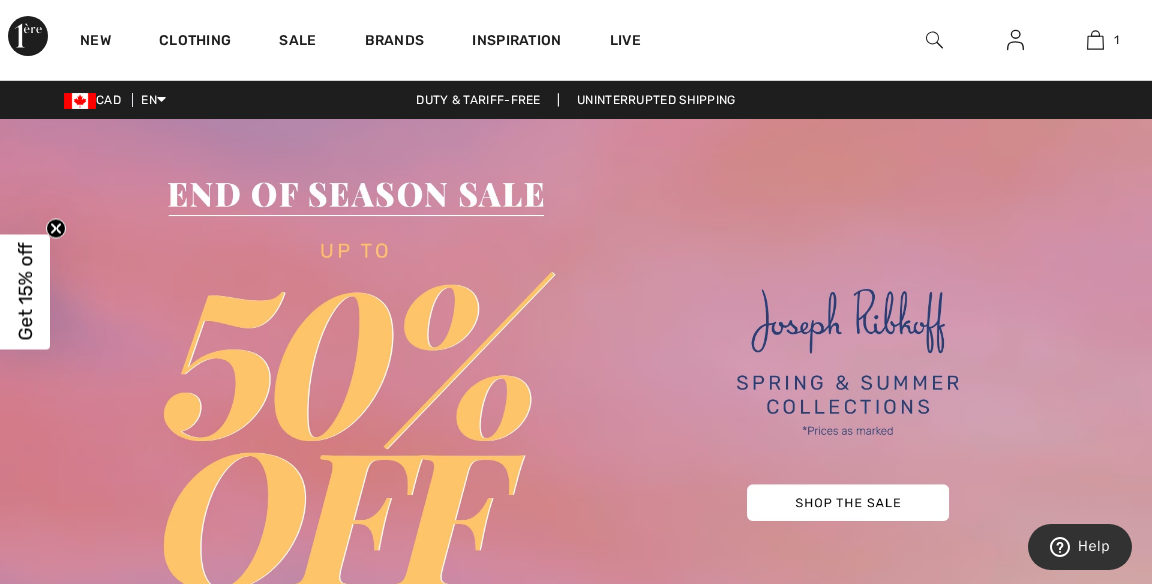 click on "Brands" at bounding box center (395, 42) 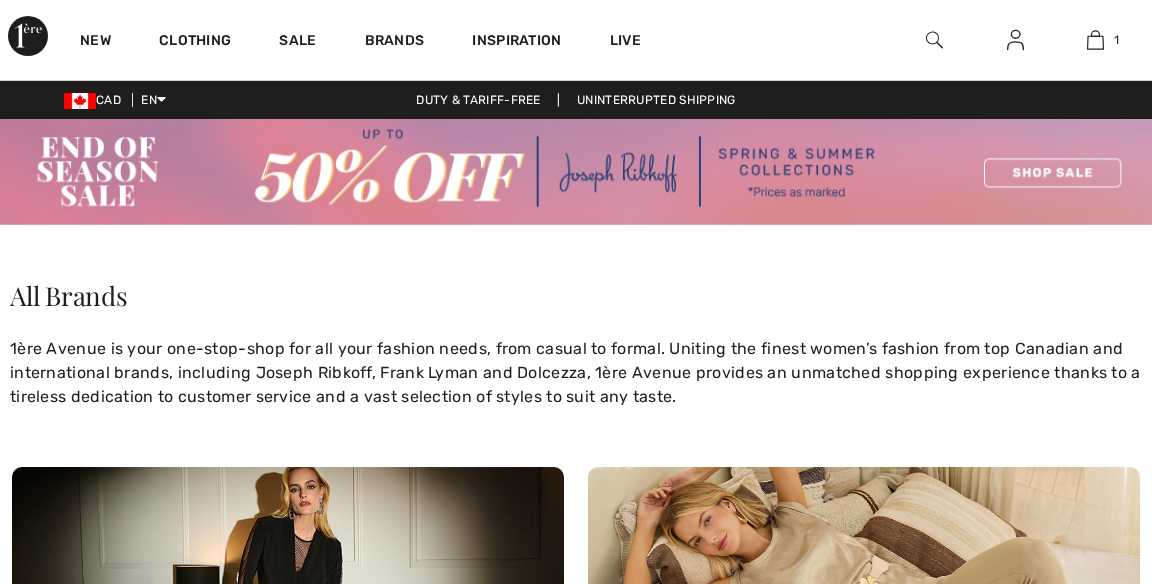 scroll, scrollTop: 0, scrollLeft: 0, axis: both 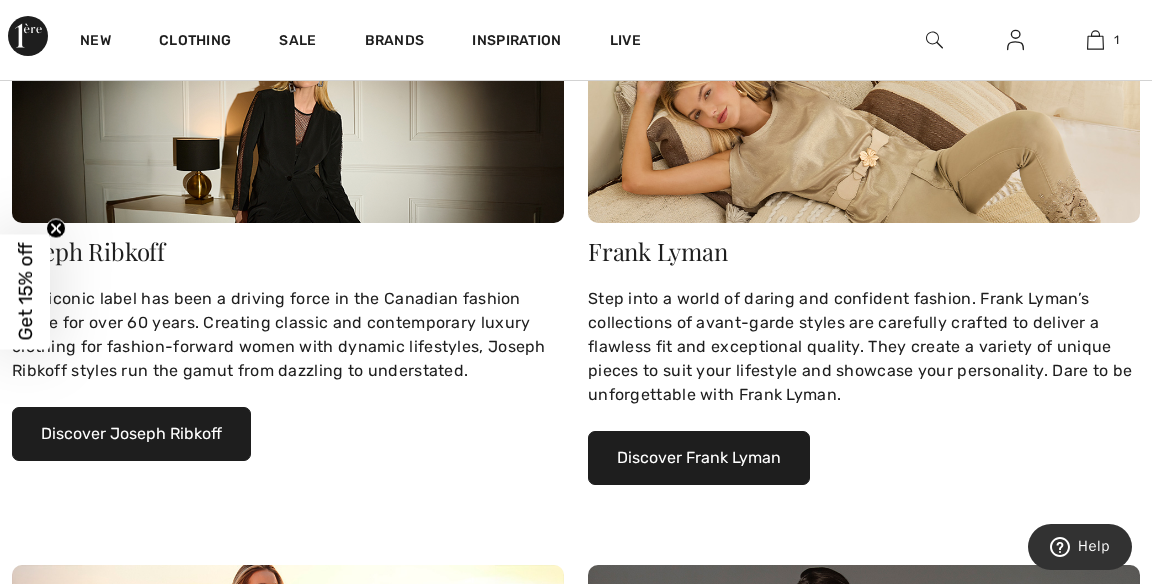 click on "Discover Joseph Ribkoff" at bounding box center [131, 434] 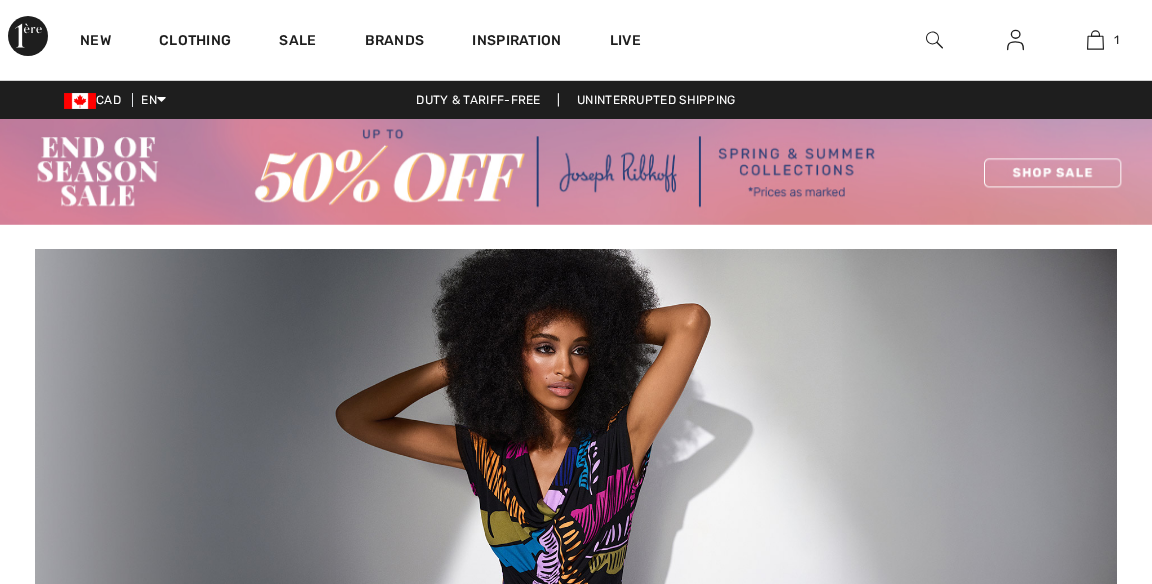 scroll, scrollTop: 0, scrollLeft: 0, axis: both 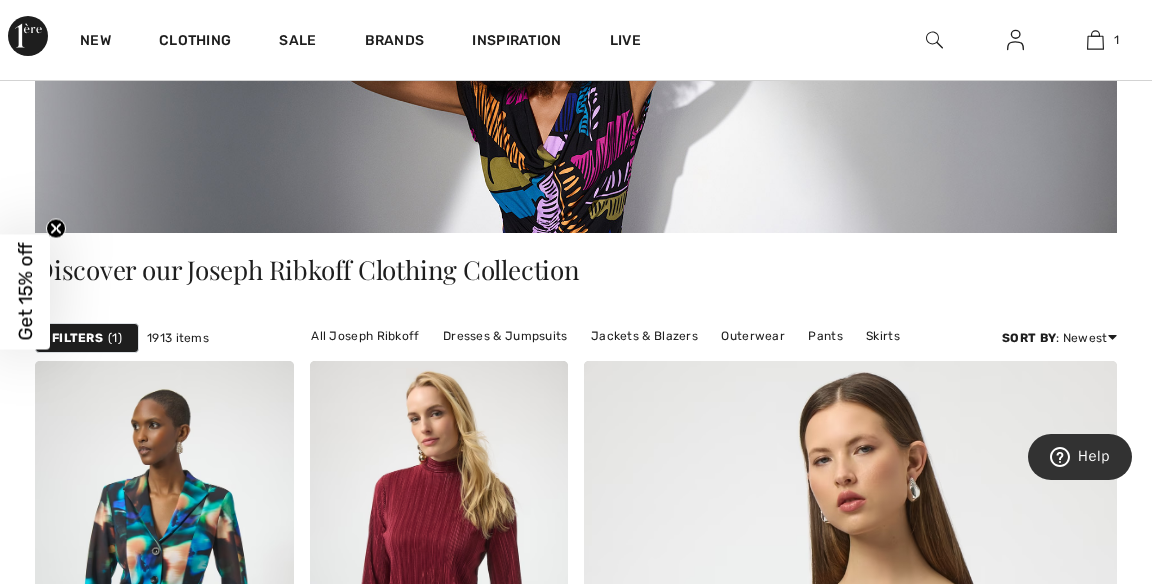 click on "Jackets & Blazers" at bounding box center (644, 336) 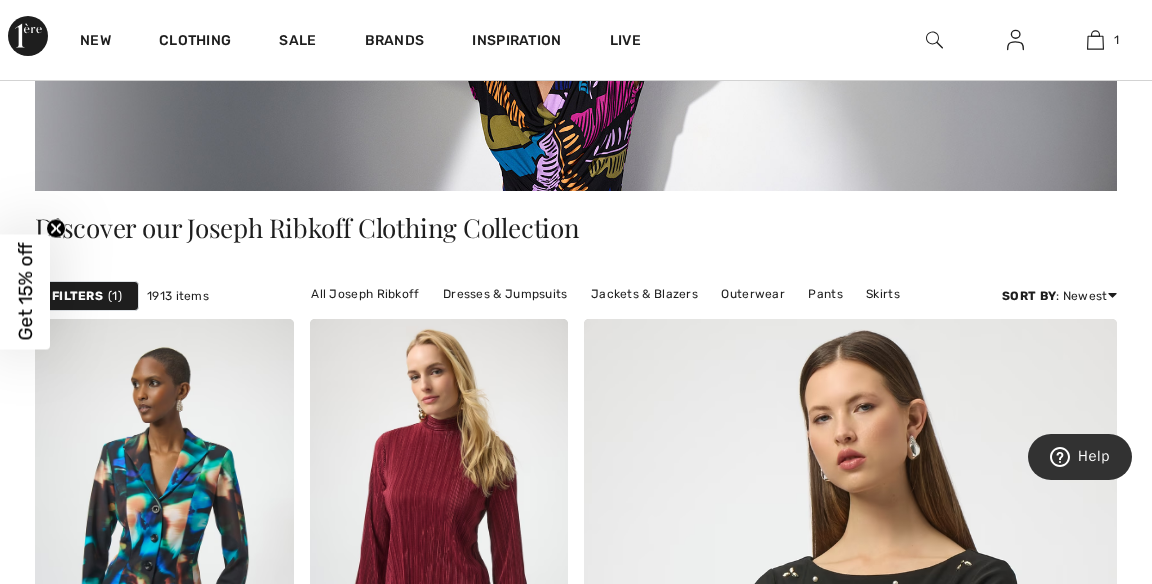 scroll, scrollTop: 450, scrollLeft: 0, axis: vertical 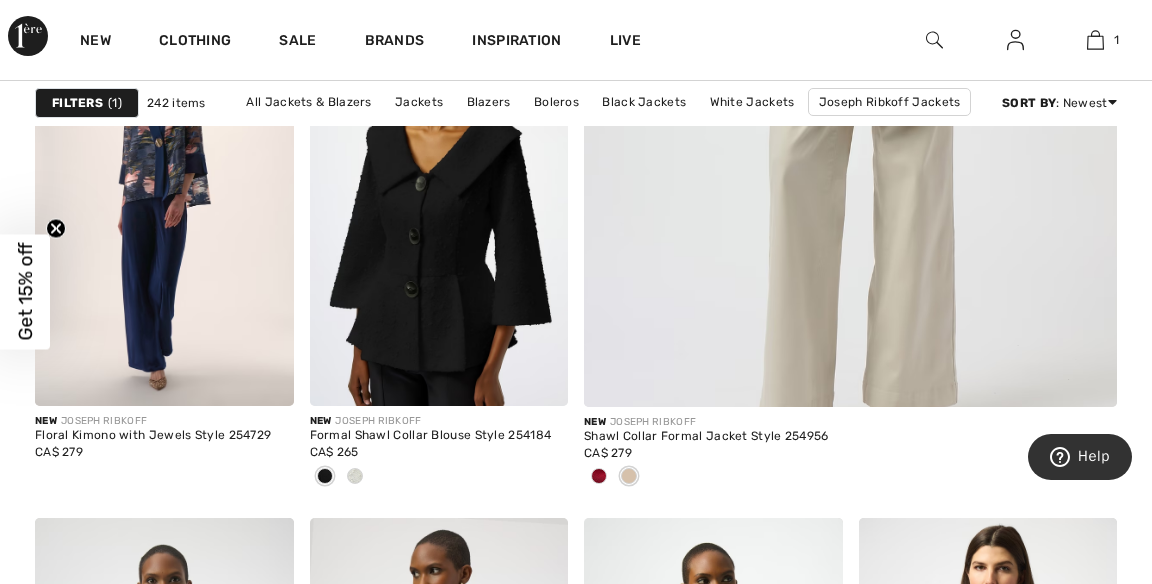 click on "Shawl Collar Formal Jacket Style 254956" at bounding box center [850, 437] 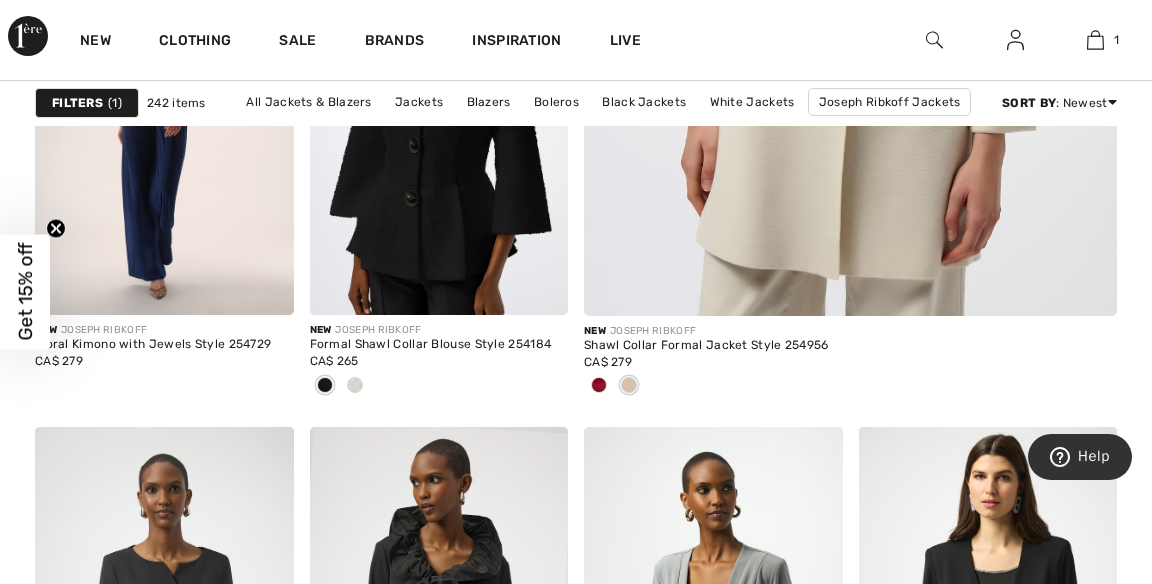 scroll, scrollTop: 978, scrollLeft: 0, axis: vertical 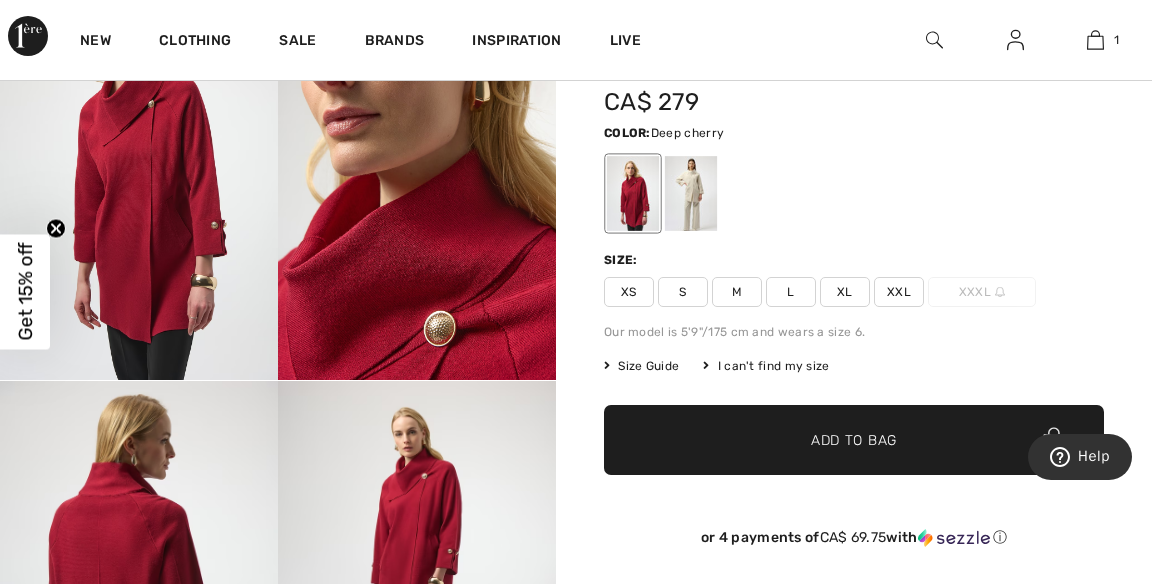 click at bounding box center (691, 193) 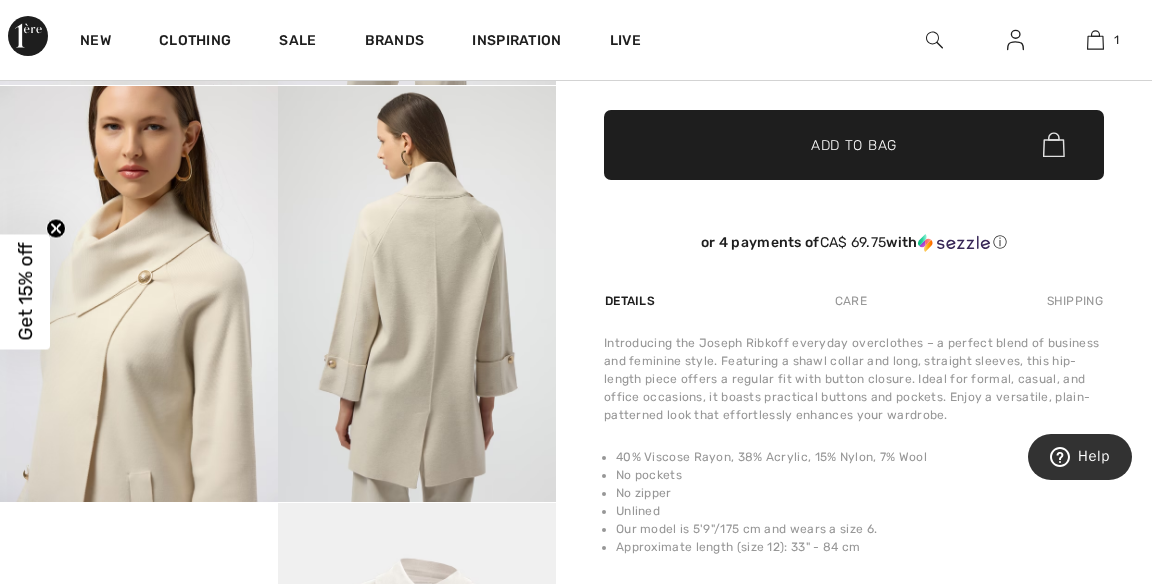 scroll, scrollTop: 564, scrollLeft: 0, axis: vertical 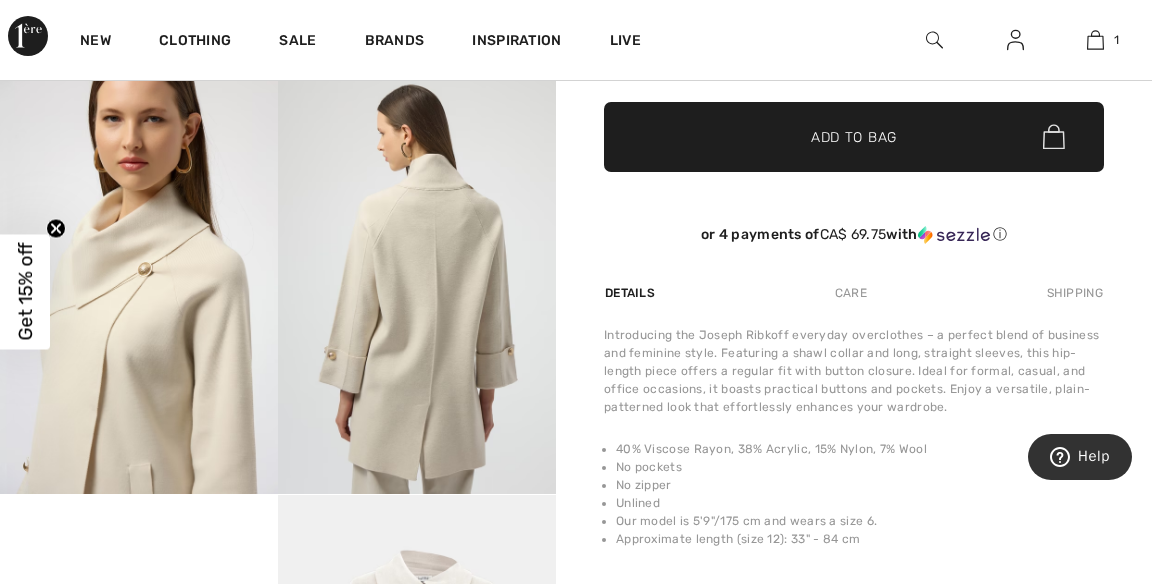 click on "[FIRST] [LAST]
Write a review
Shawl Collar Formal Jacket  Style 254956
CA$ 279
Color:  Birch melange Birch melange
Size:
XS S M L XL XXL XXXL
Our model is 5'9"/175 cm and wears a size 6.
Size Guide
I can't find my size
Select Size
XS
S
M
L
XL
XXL
XXXL - Sold Out
✔ Added to Bag
Add to Bag
or 4 payments of CA$ 69.75 with ⓘ
Complete this look
+" at bounding box center (854, 298) 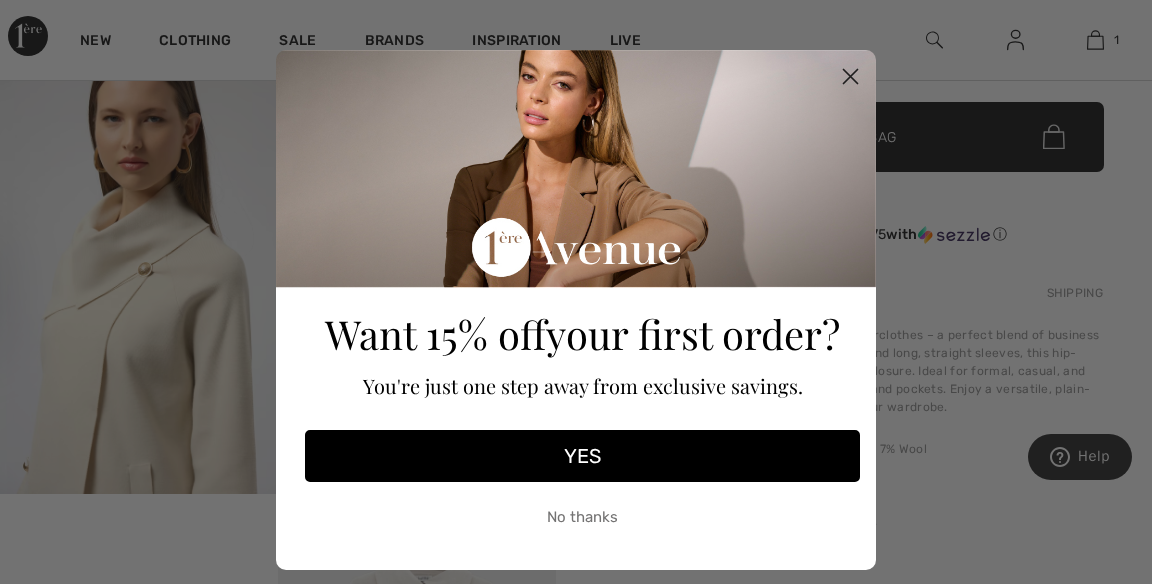 click on "Close dialog Want 15% off   your first order?
You're just one step away from exclusive savings. YES No thanks Submit" at bounding box center [576, 292] 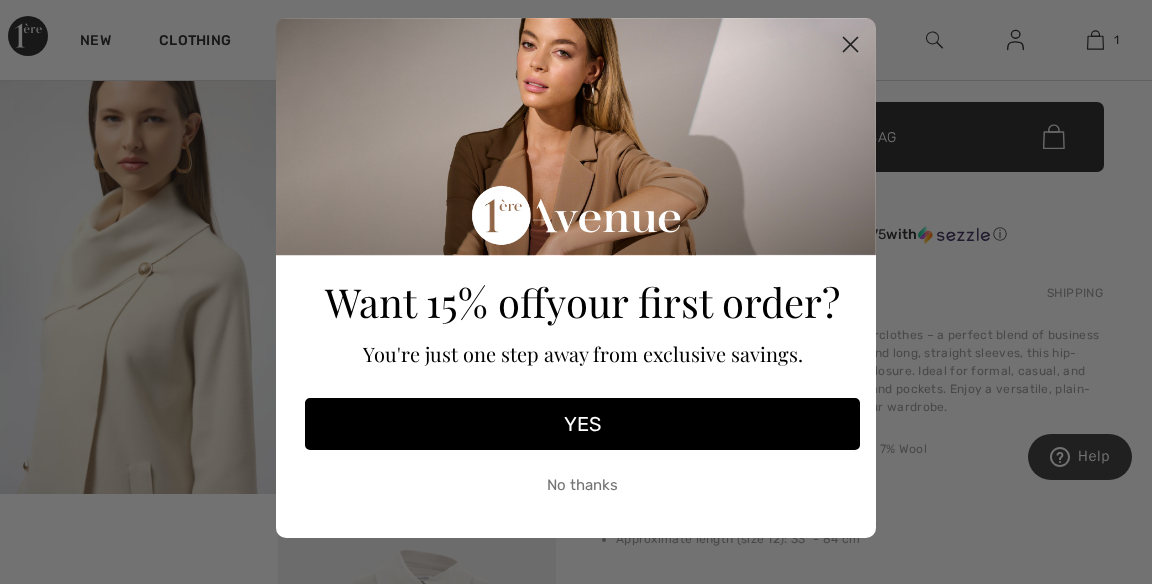 scroll, scrollTop: 0, scrollLeft: 0, axis: both 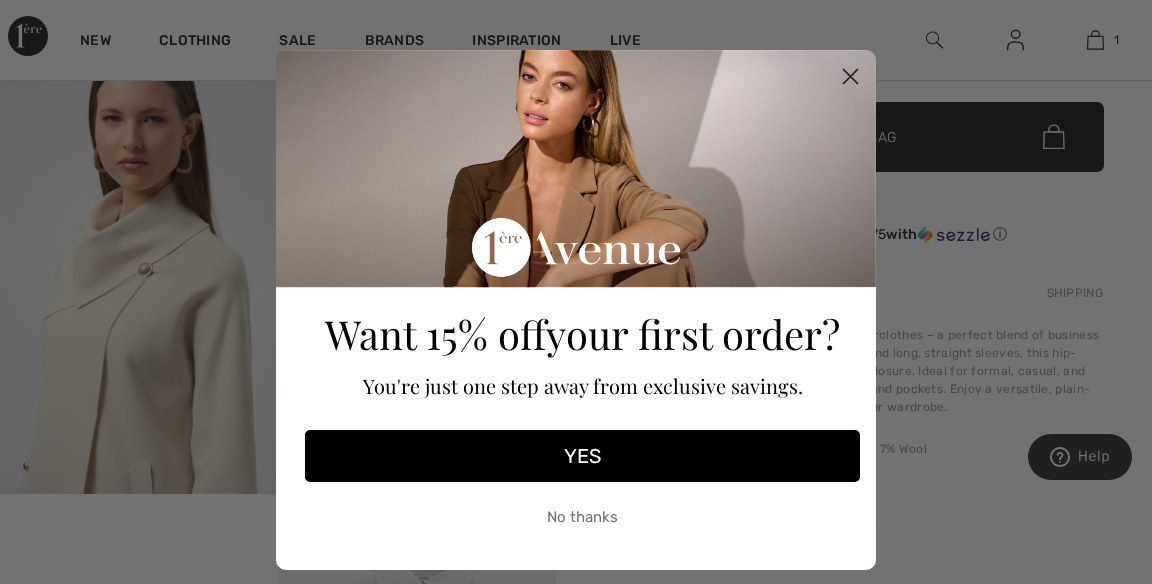 click 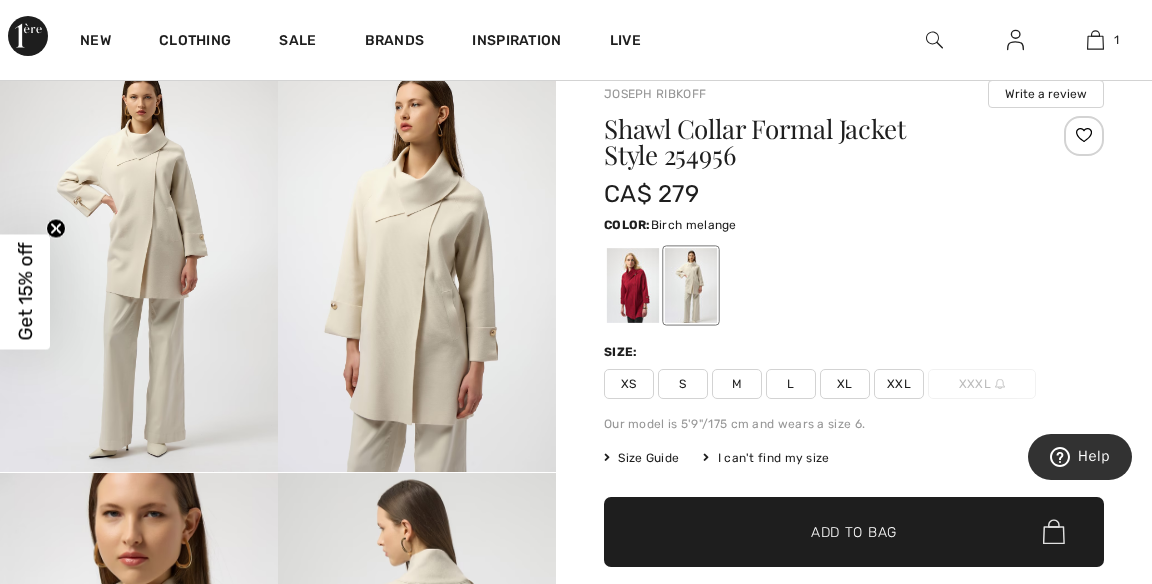 scroll, scrollTop: 171, scrollLeft: 0, axis: vertical 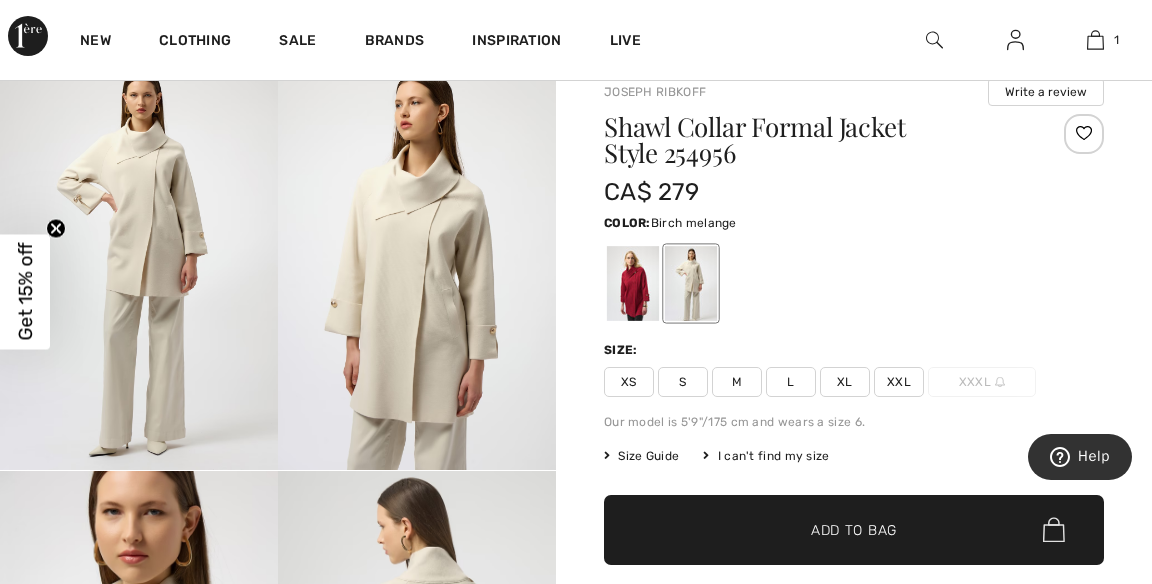click on "XXL" at bounding box center [899, 382] 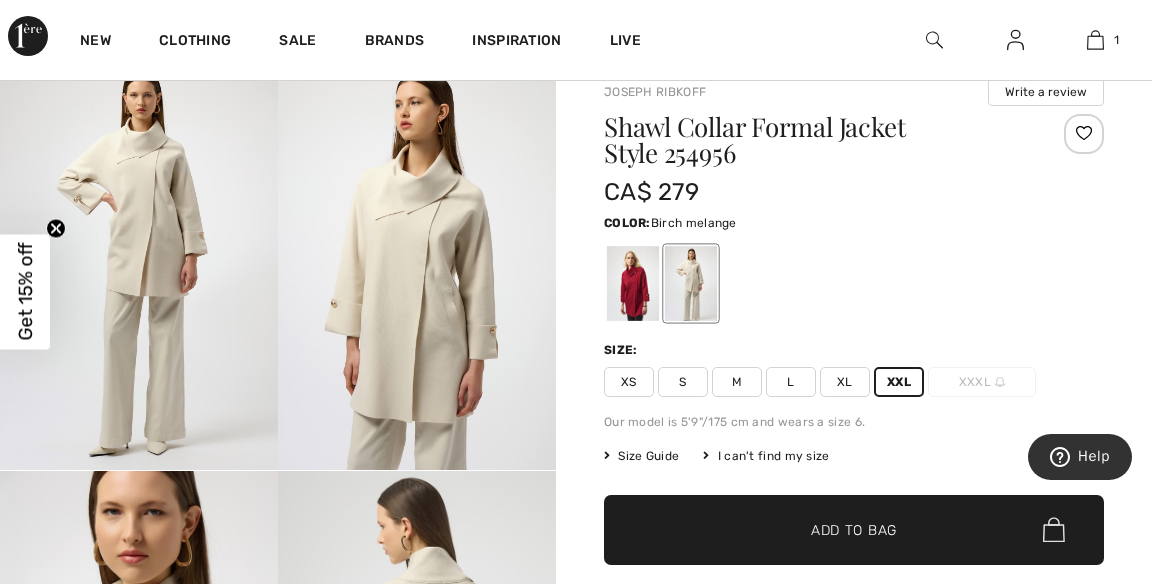 click on "✔ Added to Bag
Add to Bag" at bounding box center (854, 530) 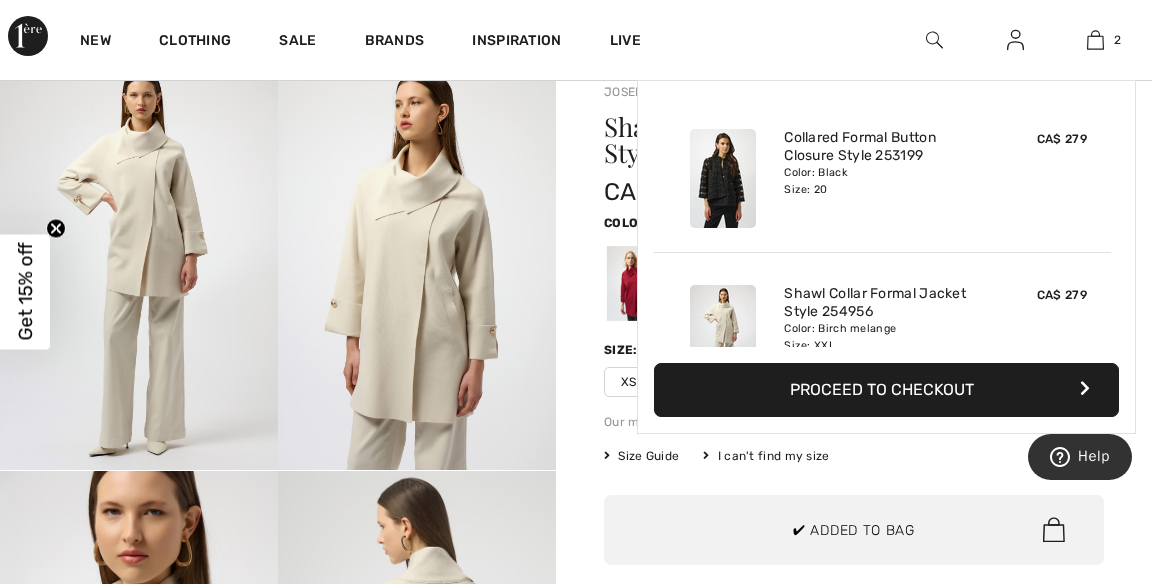 scroll, scrollTop: 61, scrollLeft: 0, axis: vertical 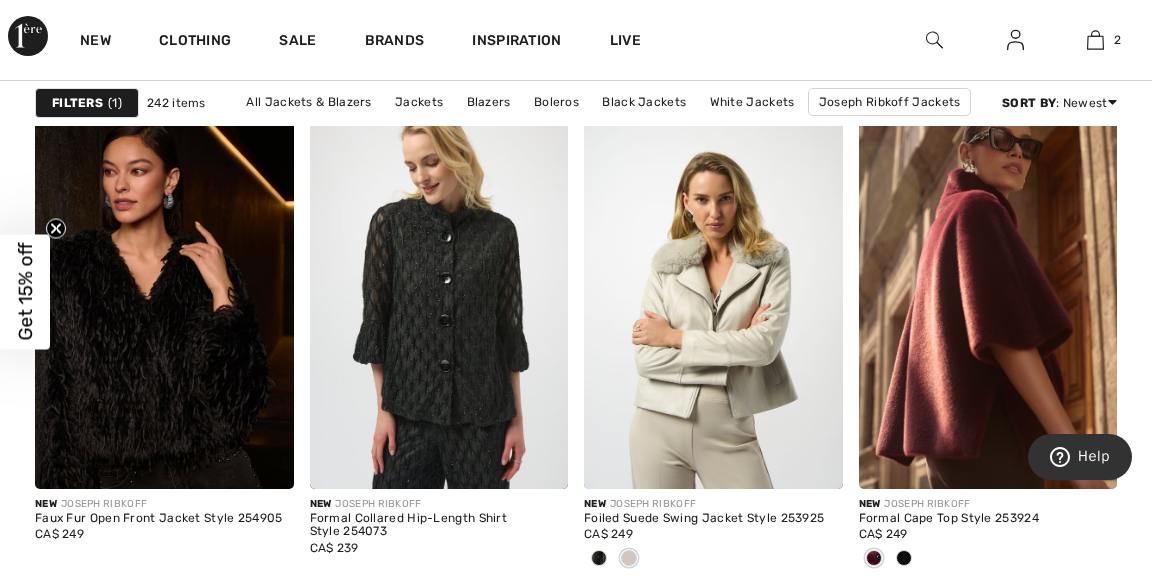 click at bounding box center (439, 295) 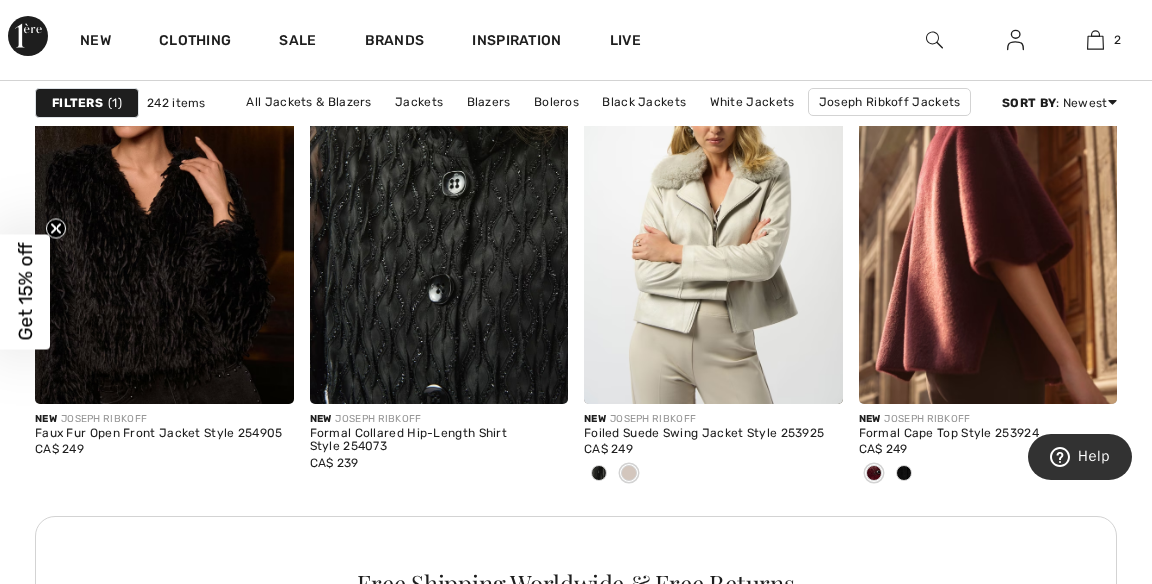scroll, scrollTop: 1895, scrollLeft: 0, axis: vertical 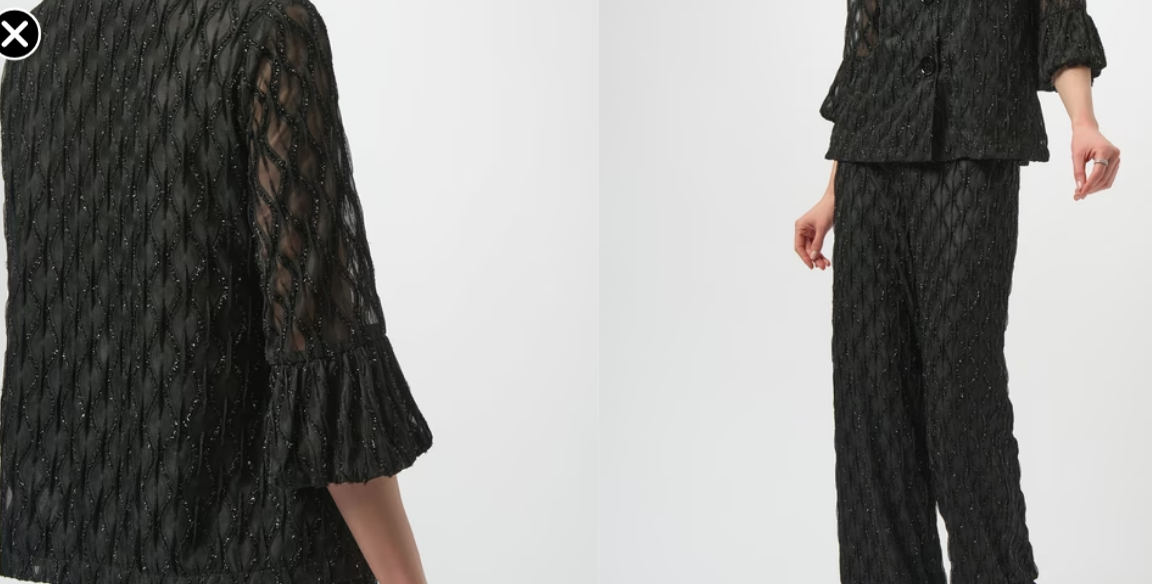 click at bounding box center [139, 294] 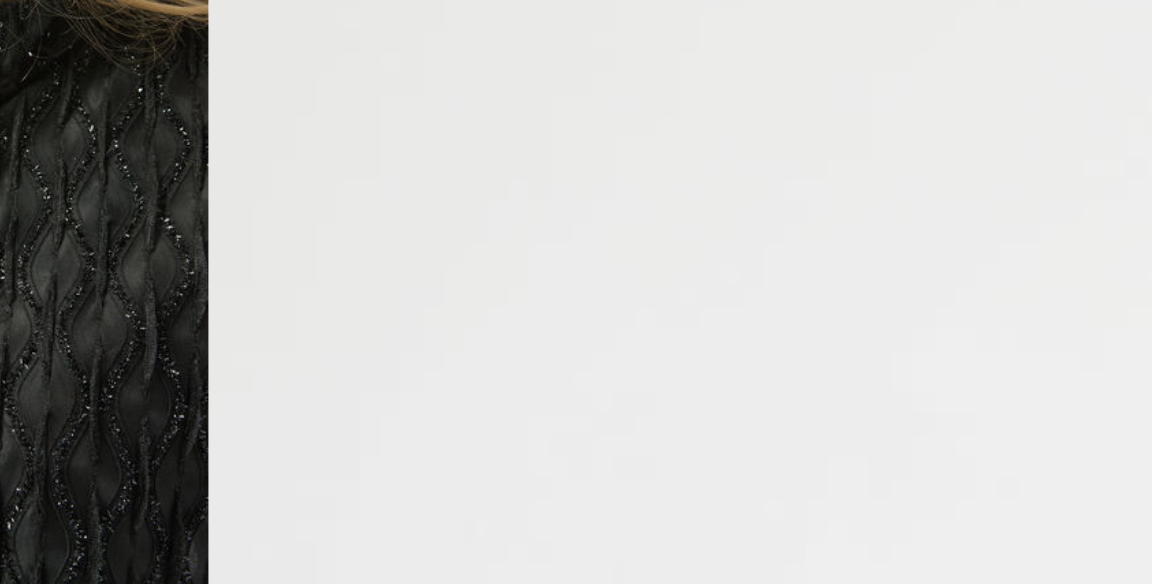 scroll, scrollTop: 556, scrollLeft: 0, axis: vertical 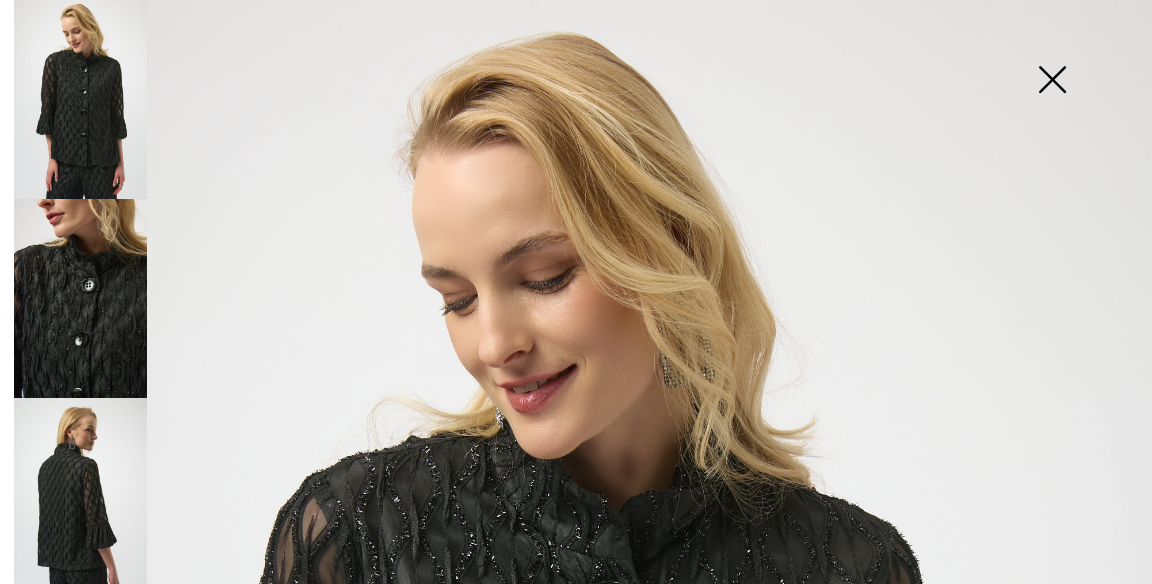 click at bounding box center [576, 863] 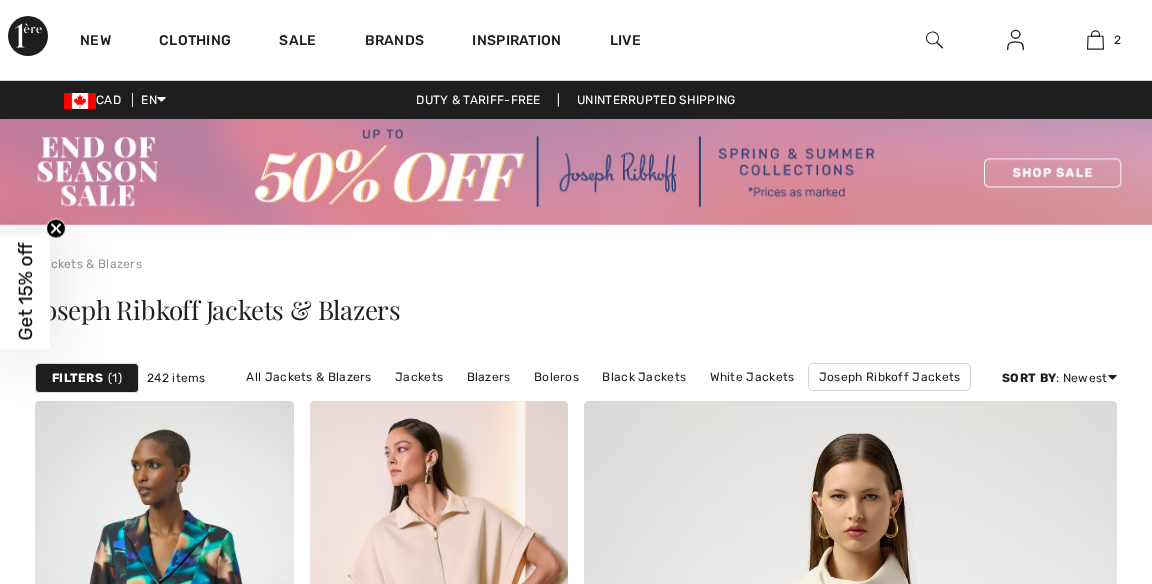 scroll, scrollTop: 2026, scrollLeft: 0, axis: vertical 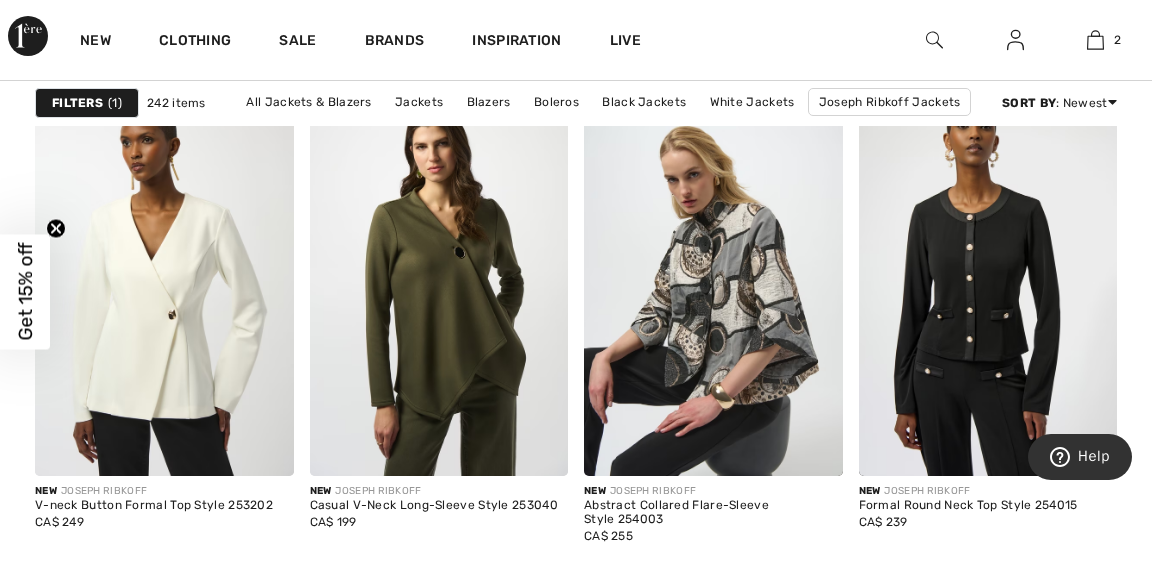 click at bounding box center (713, 282) 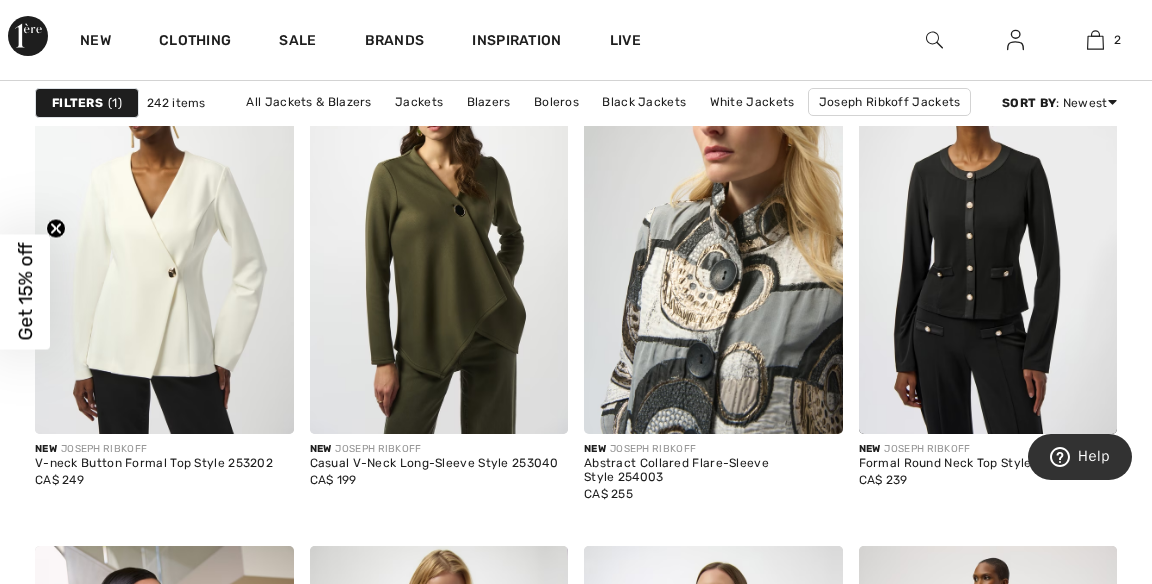 scroll, scrollTop: 2598, scrollLeft: 0, axis: vertical 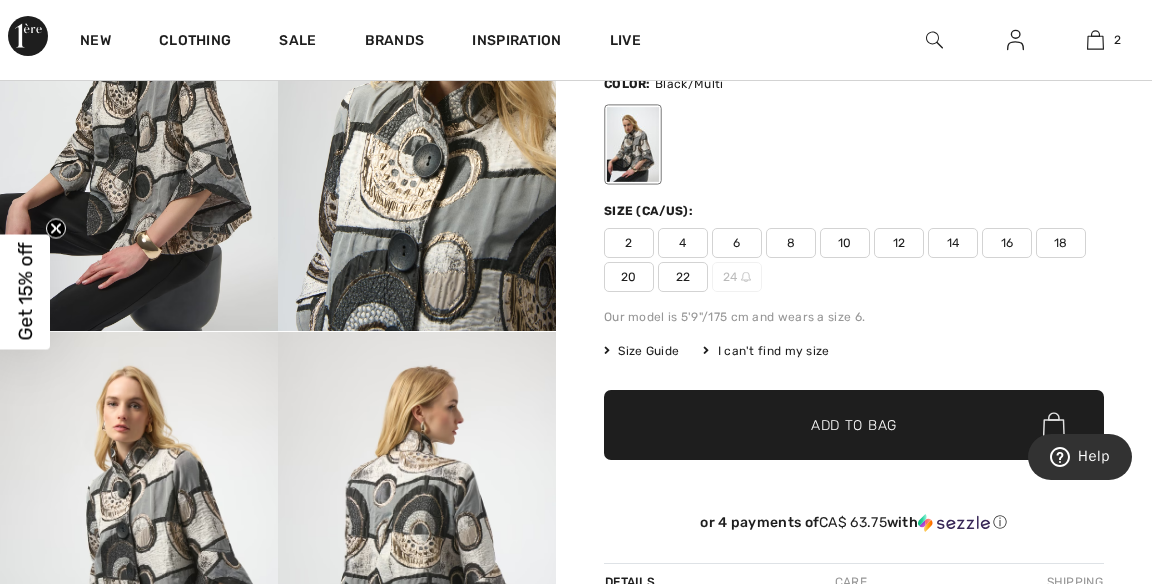 click on "22" at bounding box center (683, 277) 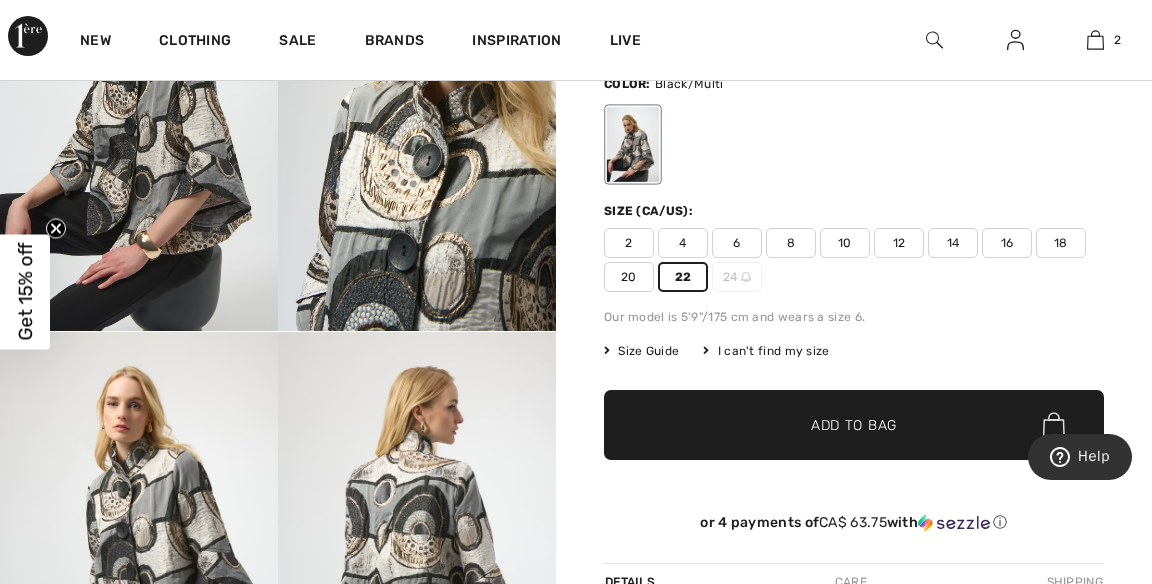 click on "✔ Added to Bag" at bounding box center (824, 424) 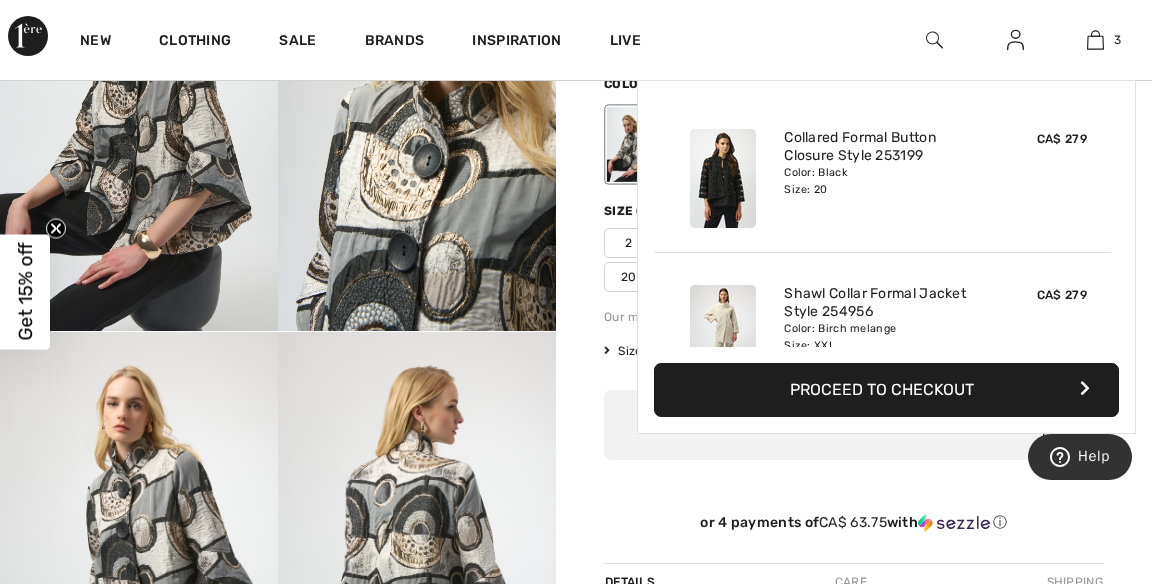 scroll, scrollTop: 217, scrollLeft: 0, axis: vertical 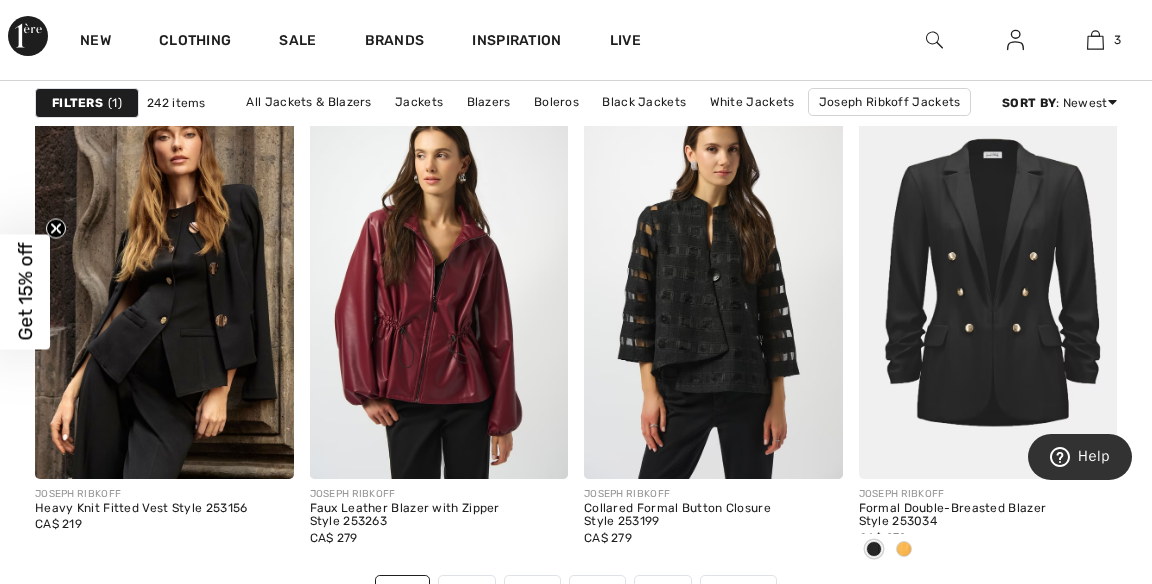 click at bounding box center [1095, 40] 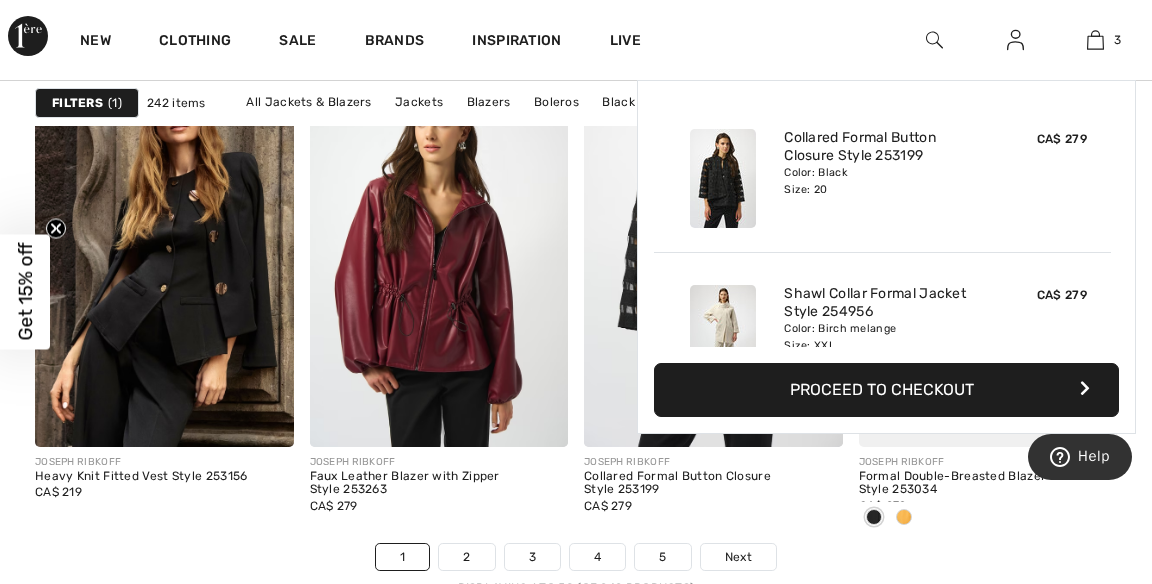 scroll, scrollTop: 7563, scrollLeft: 0, axis: vertical 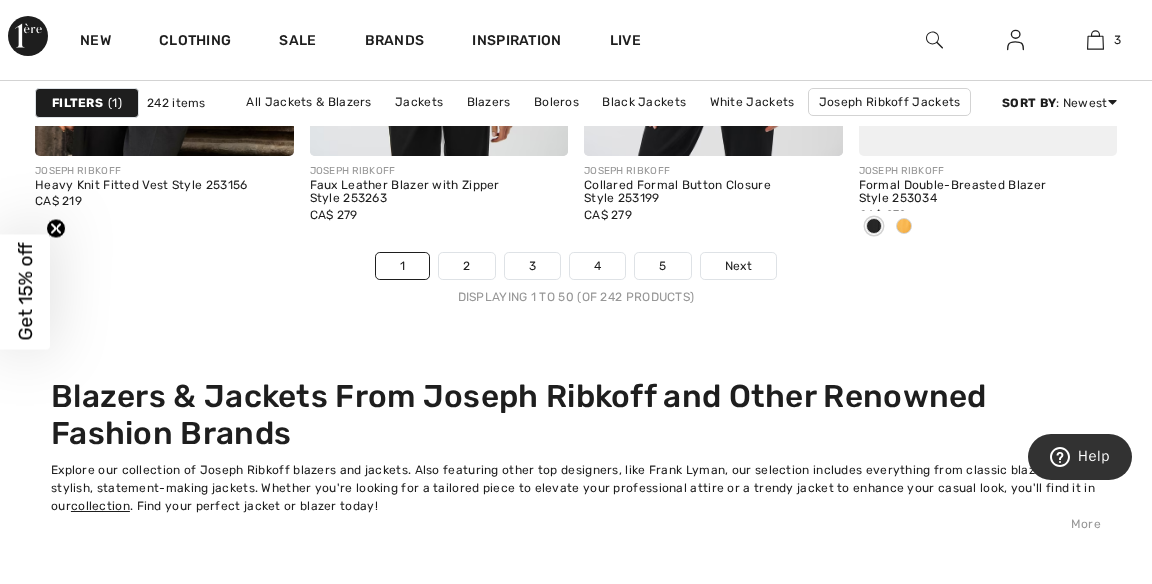click on "JOSEPH RIBKOFF
Collared Formal Button Closure Style 253199
CA$ 279" at bounding box center [713, 204] 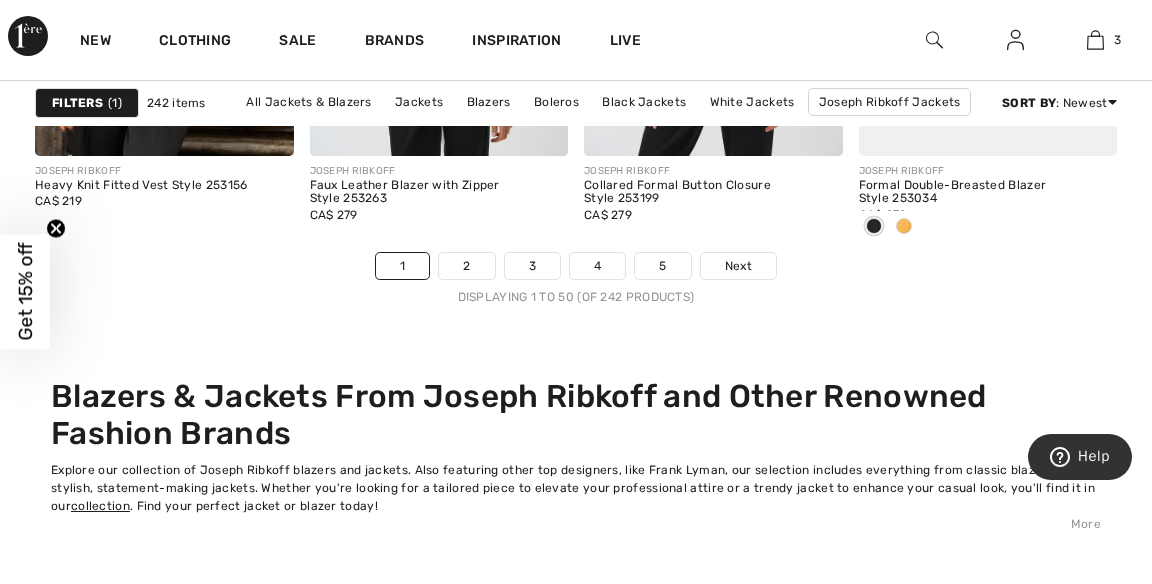 click on "Next" at bounding box center (738, 266) 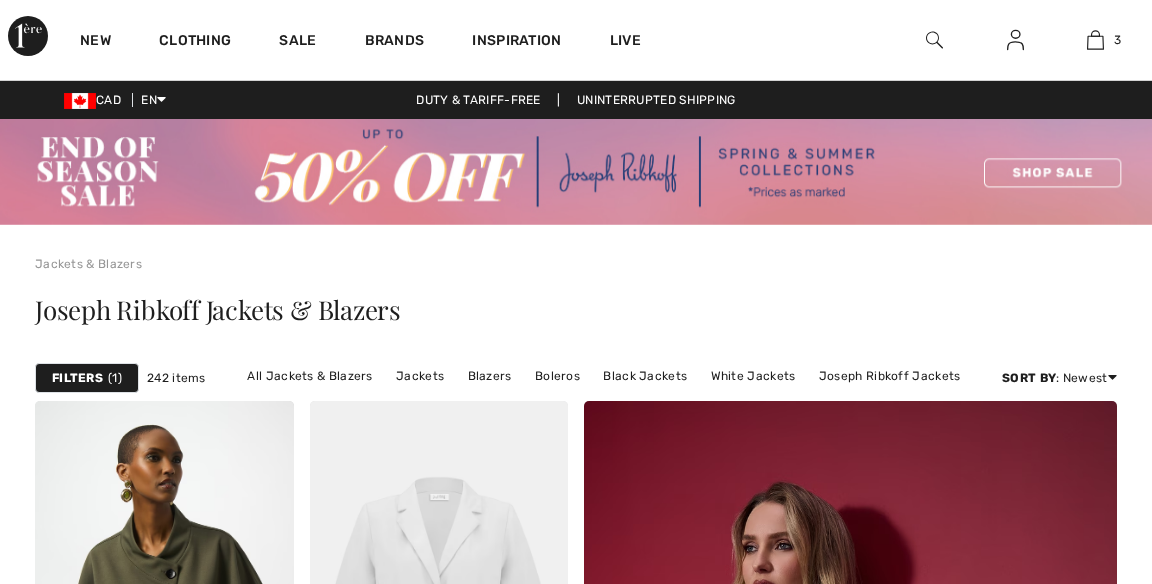 scroll, scrollTop: 192, scrollLeft: 0, axis: vertical 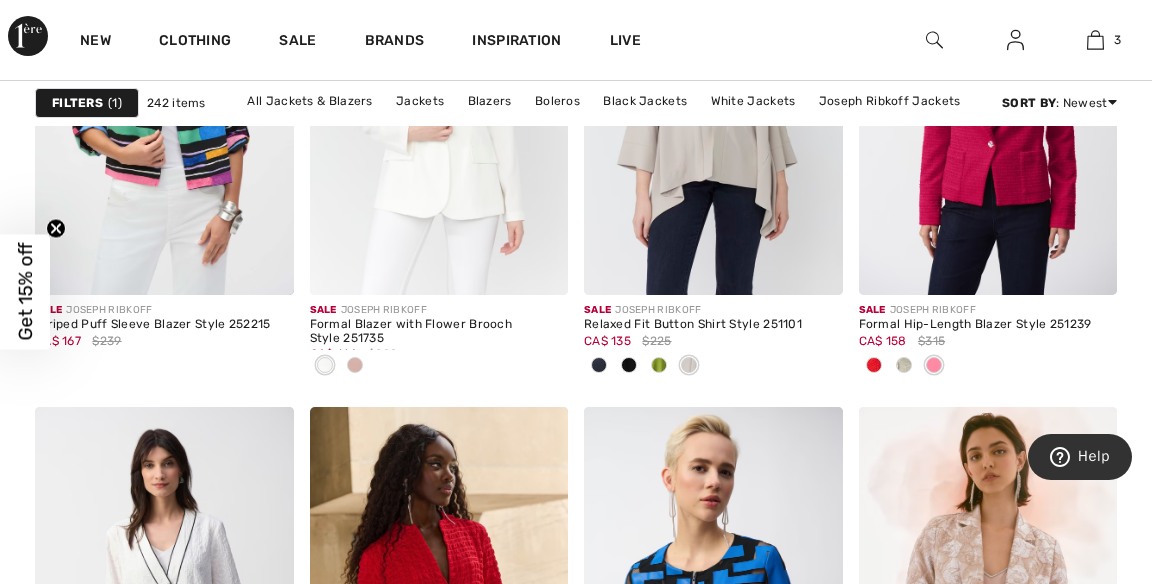 click on "Get 15% off" at bounding box center [25, 292] 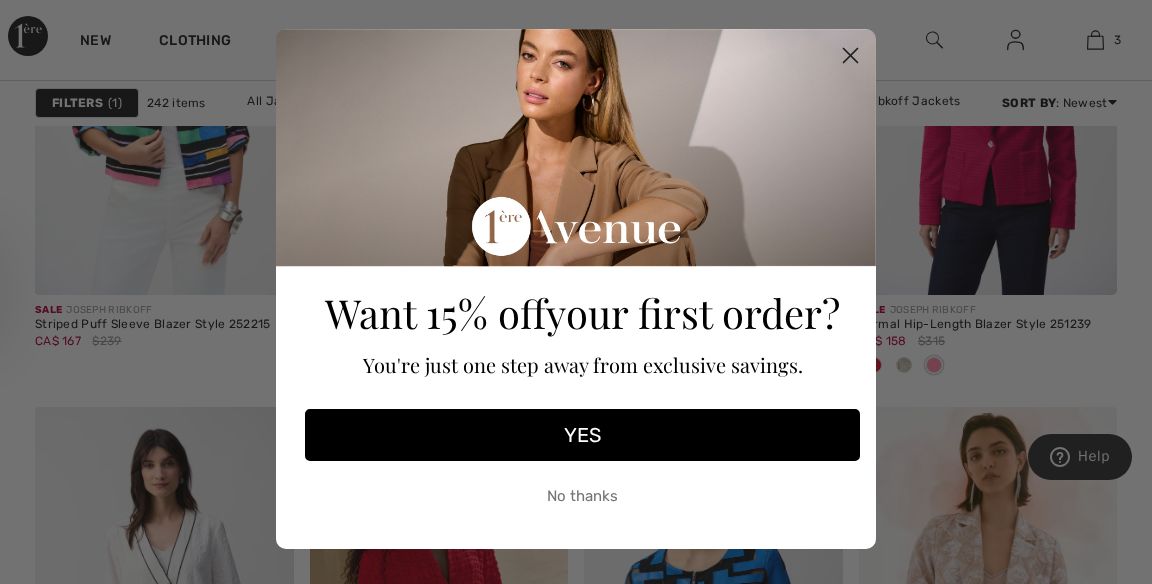 scroll, scrollTop: 0, scrollLeft: 0, axis: both 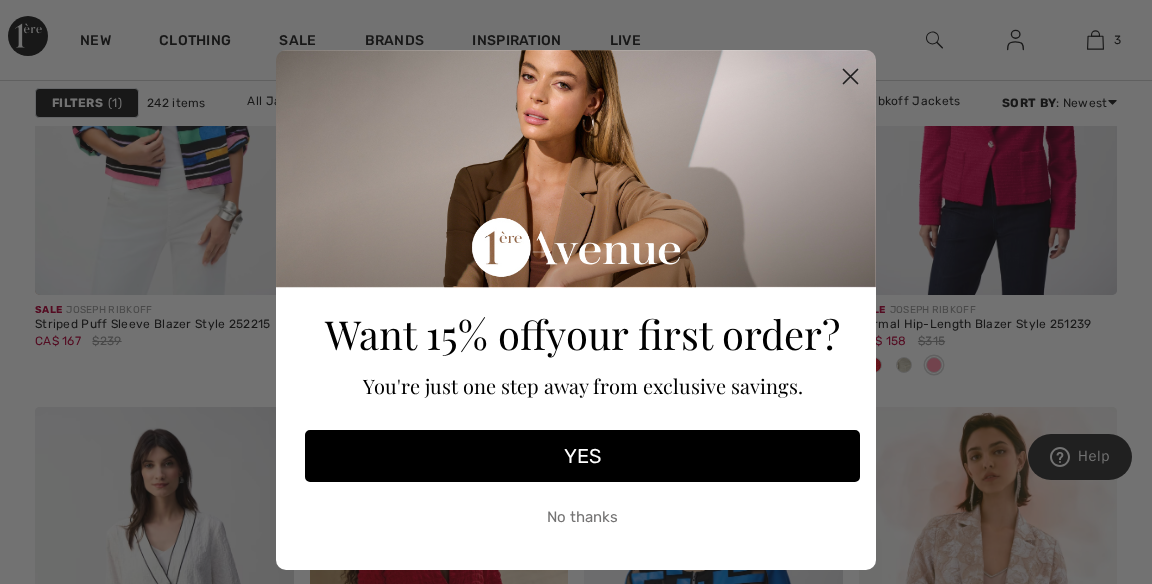 click 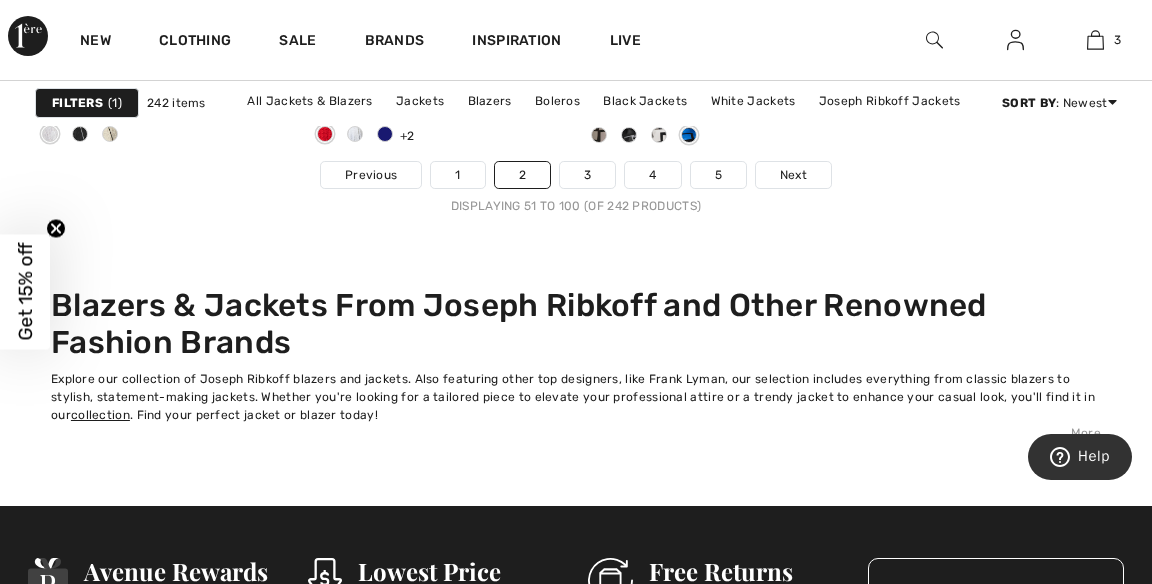 click on "Next" at bounding box center (793, 175) 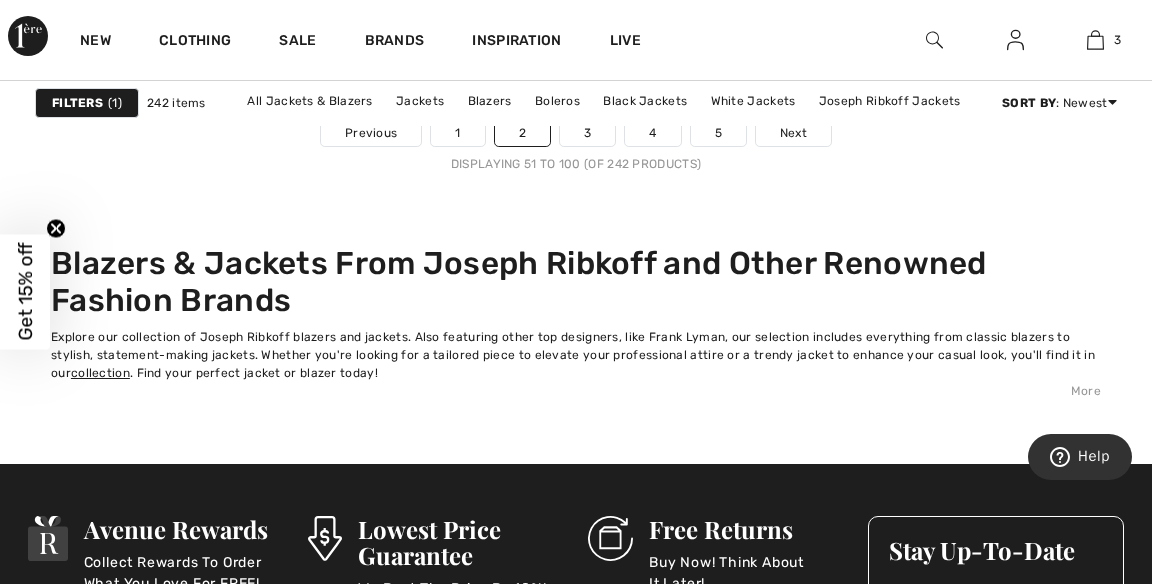 scroll, scrollTop: 7977, scrollLeft: 0, axis: vertical 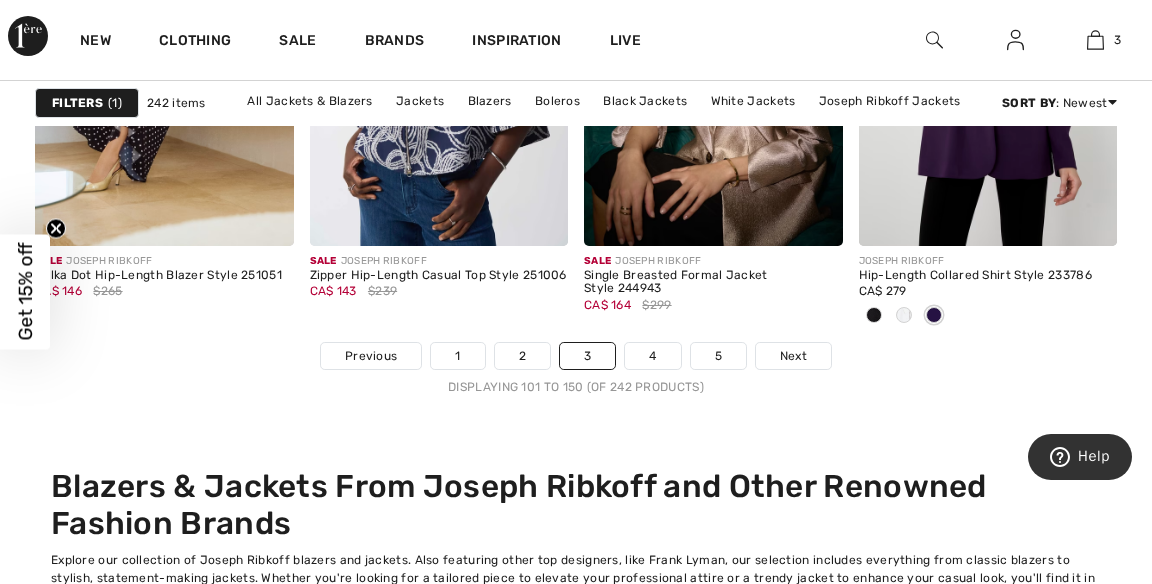click on "1" at bounding box center (457, 356) 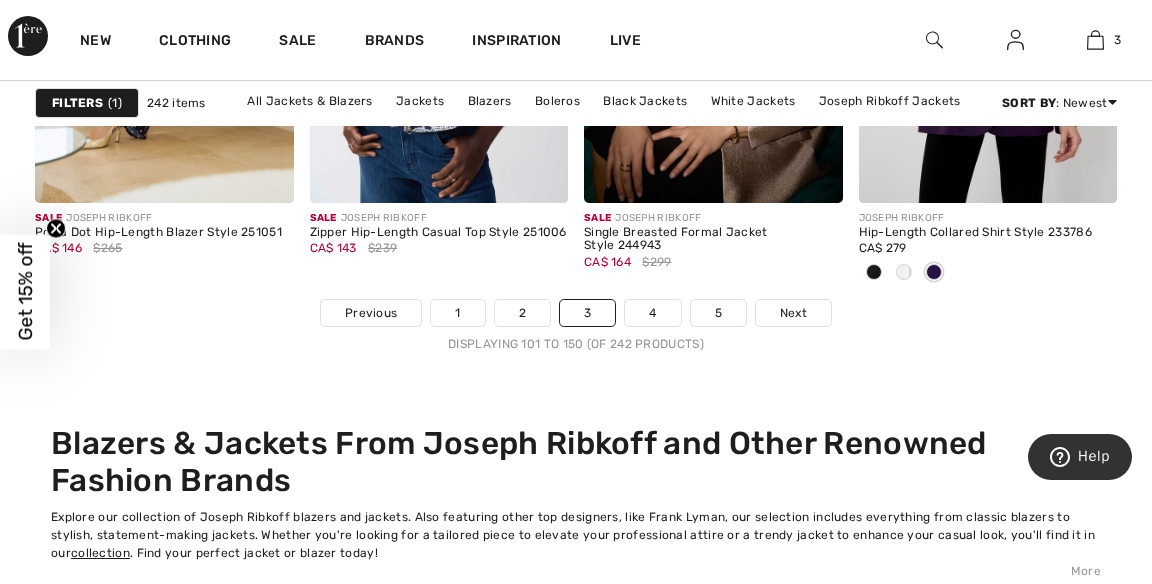 scroll, scrollTop: 7796, scrollLeft: 0, axis: vertical 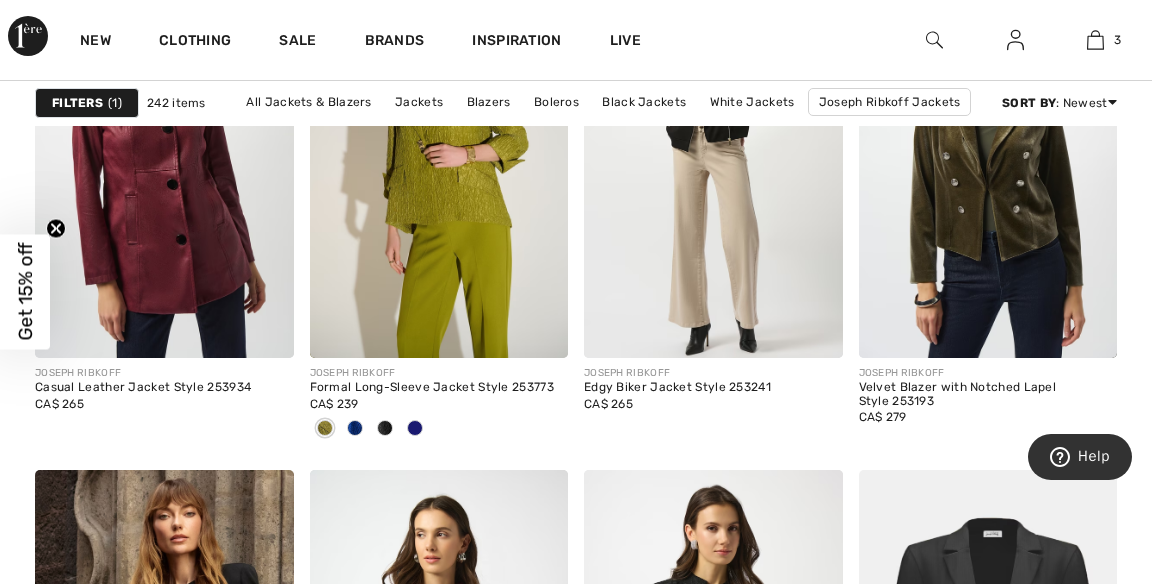 click at bounding box center [439, 164] 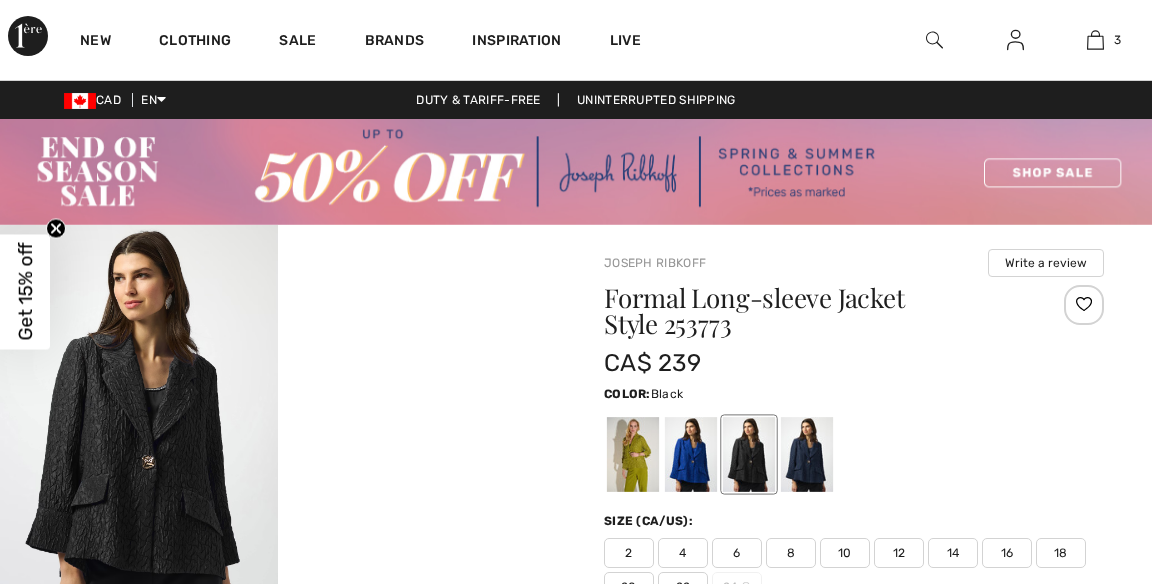 scroll, scrollTop: 208, scrollLeft: 0, axis: vertical 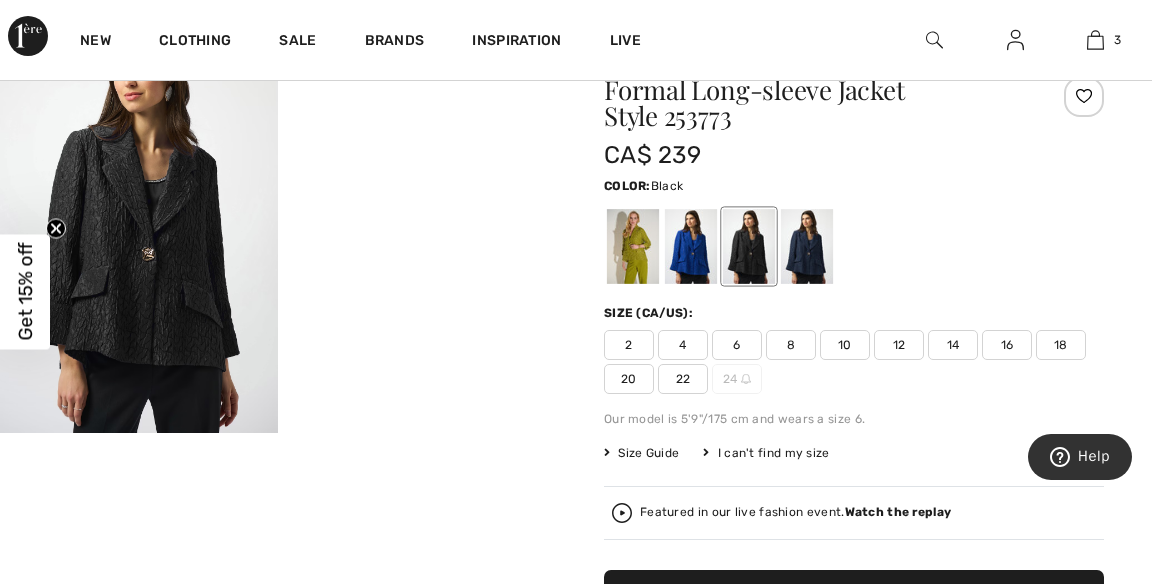 click at bounding box center (749, 246) 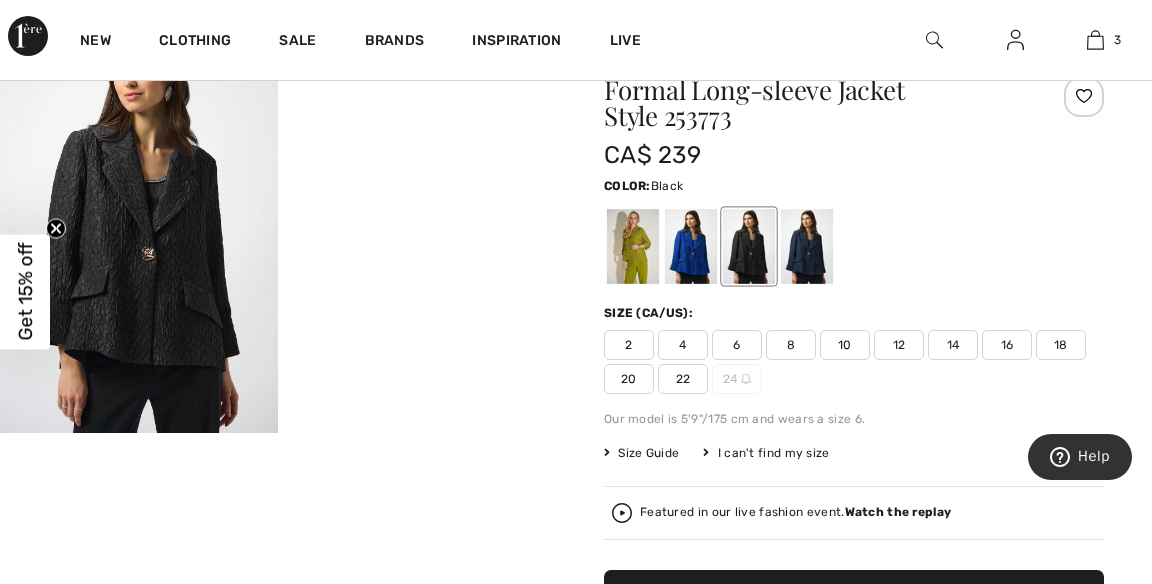 click at bounding box center [807, 246] 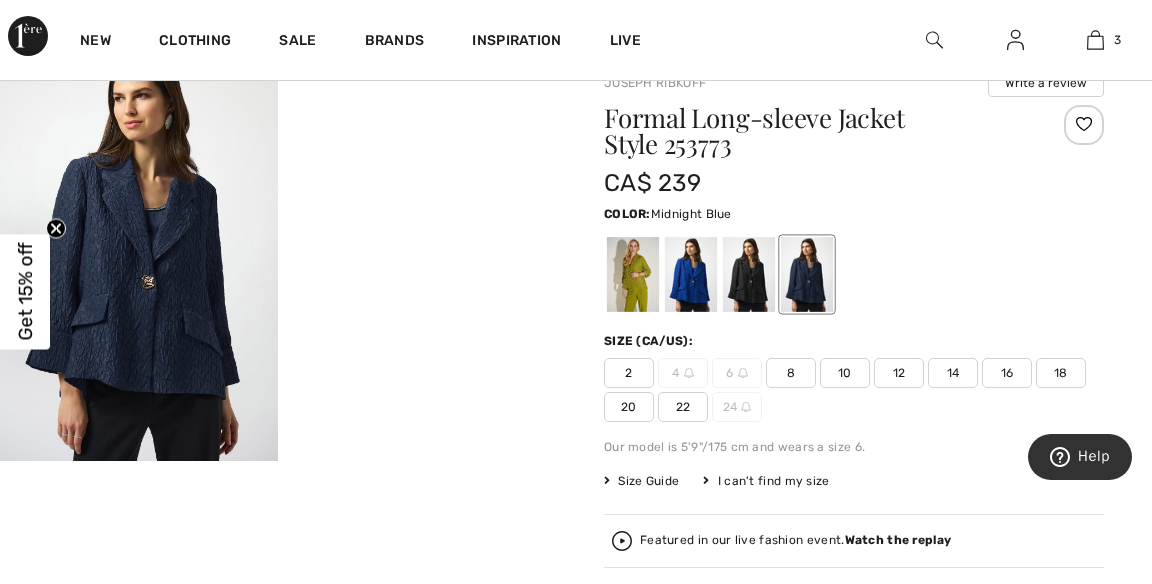 scroll, scrollTop: 191, scrollLeft: 0, axis: vertical 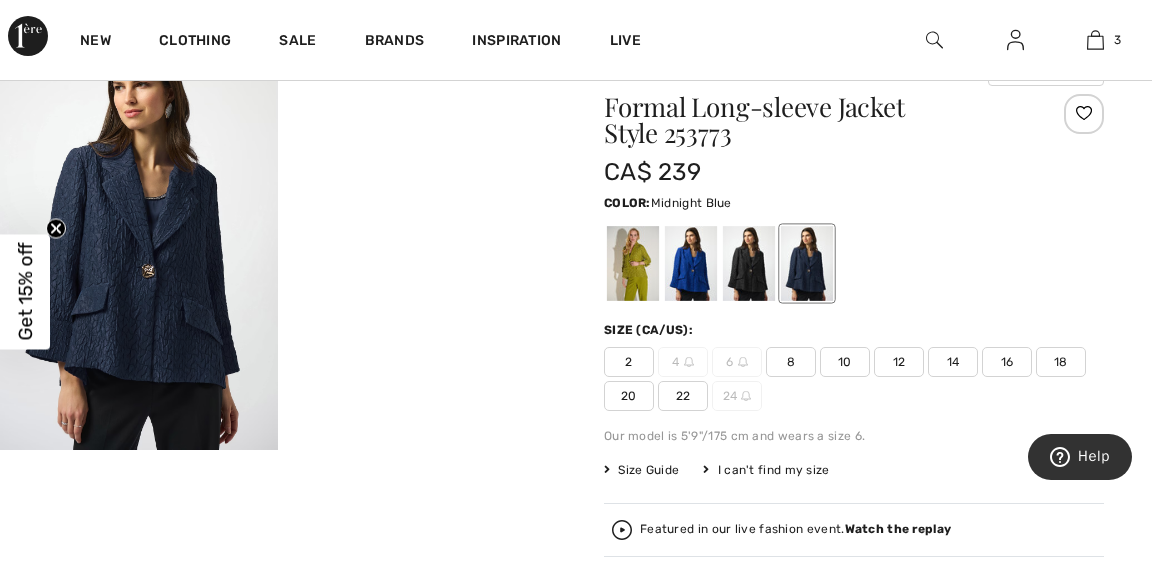 click on "Size Guide" at bounding box center (641, 470) 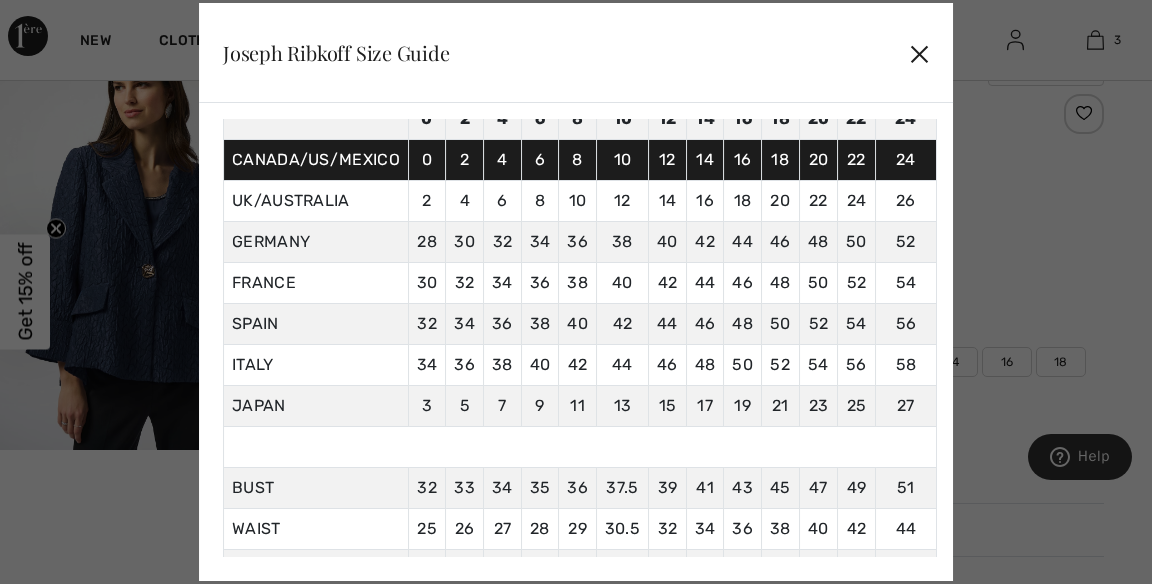 scroll, scrollTop: 149, scrollLeft: 0, axis: vertical 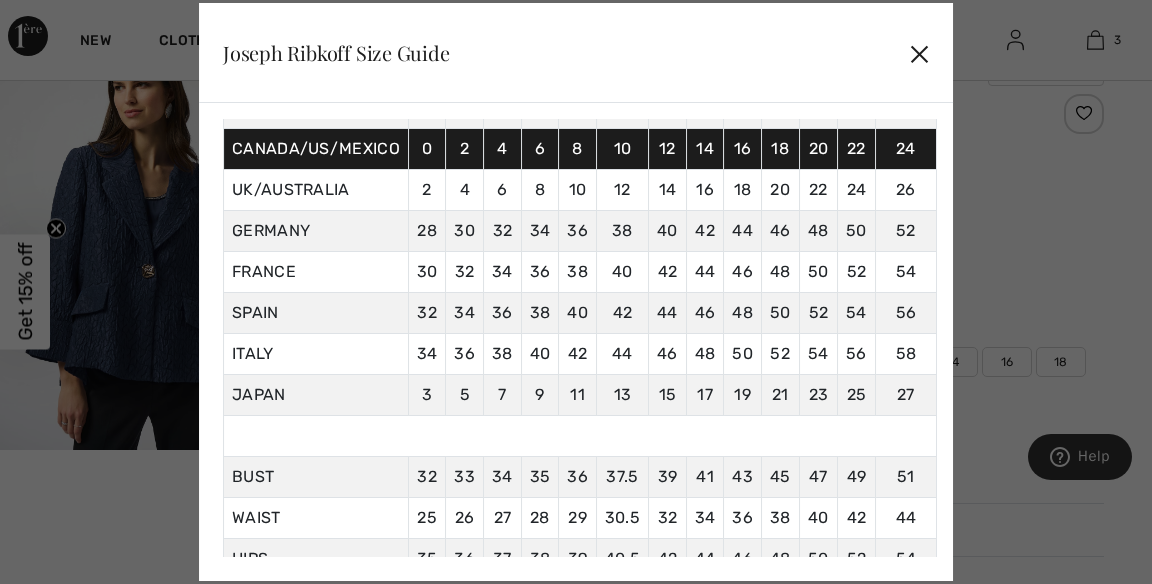 click on "✕" at bounding box center [919, 53] 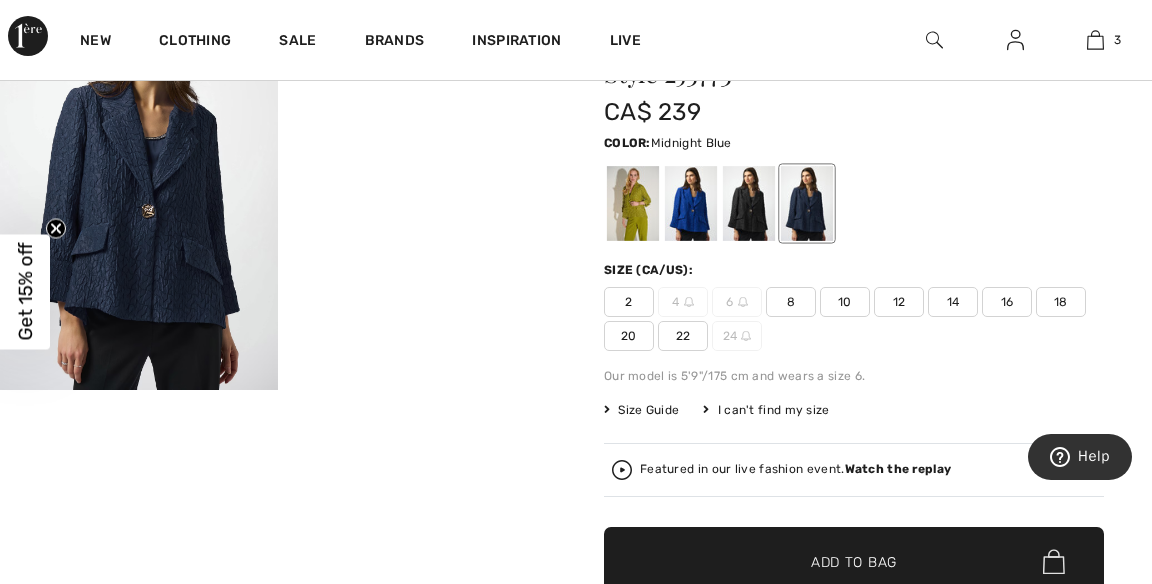 scroll, scrollTop: 252, scrollLeft: 0, axis: vertical 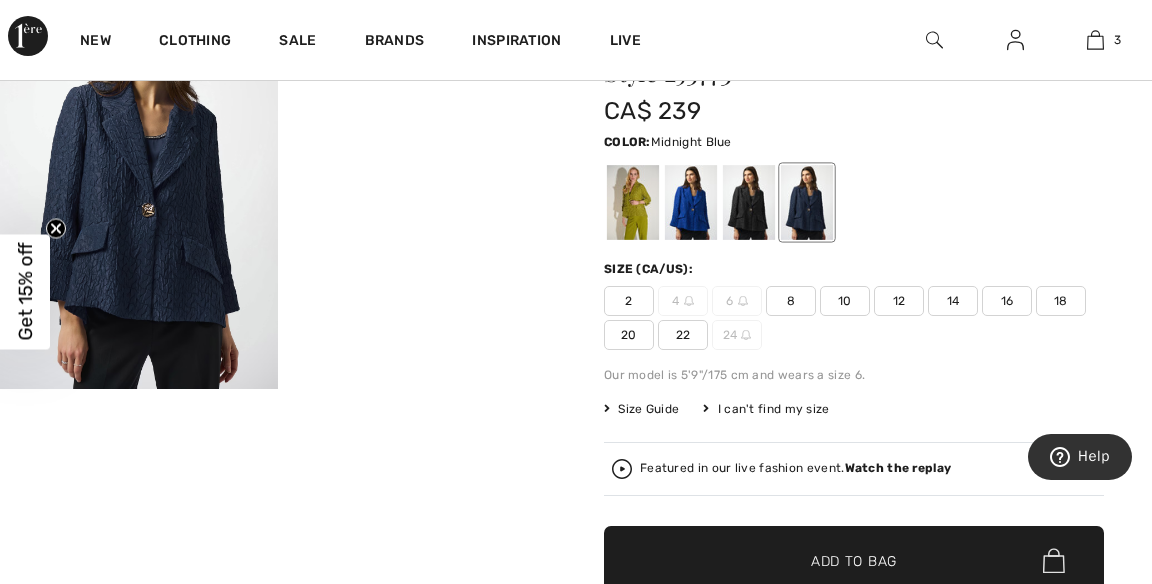 click on "22" at bounding box center [683, 335] 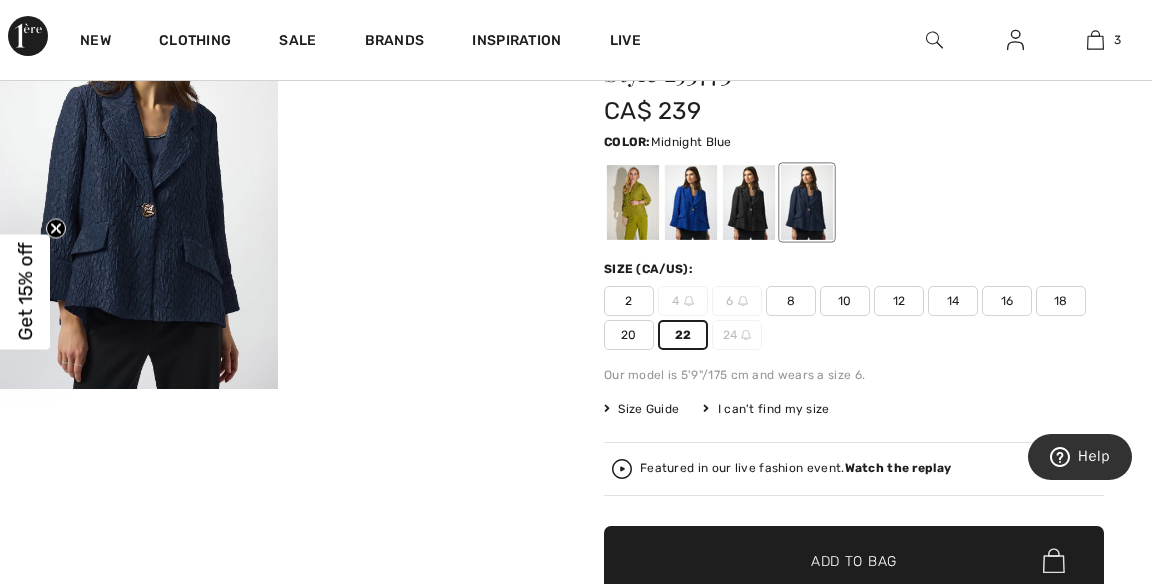 click on "✔ Added to Bag
Add to Bag" at bounding box center (854, 561) 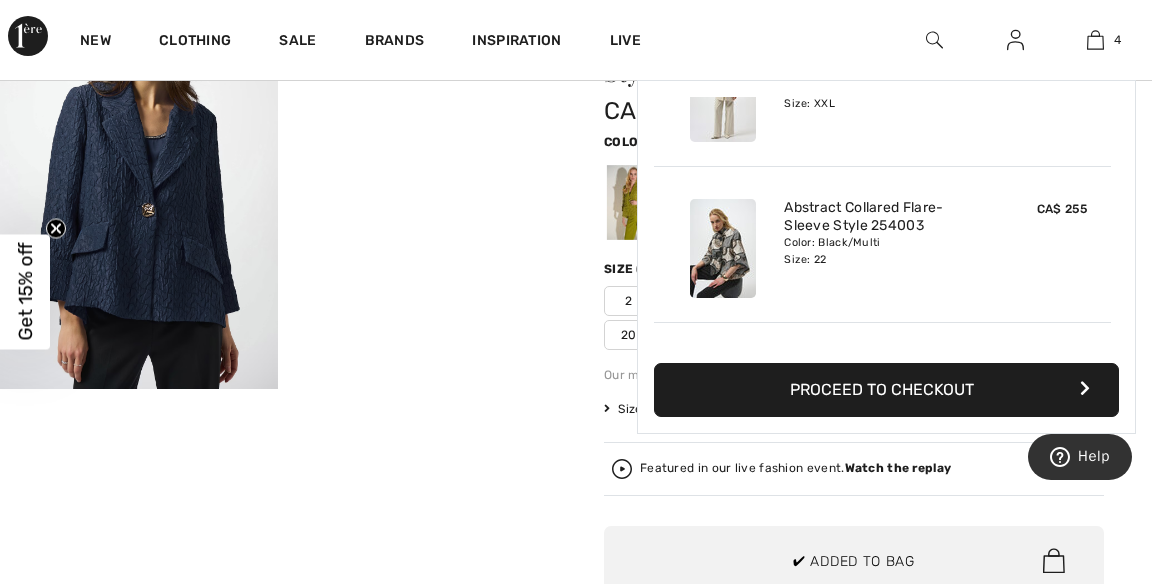 scroll, scrollTop: 373, scrollLeft: 0, axis: vertical 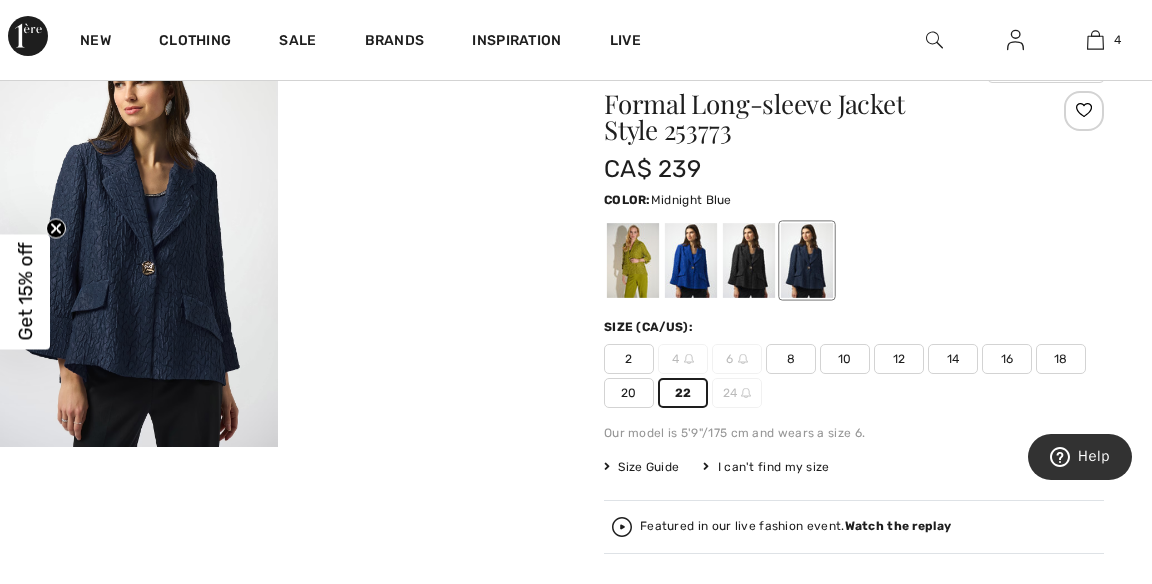 click on "Your browser does not support the video tag." at bounding box center [417, 100] 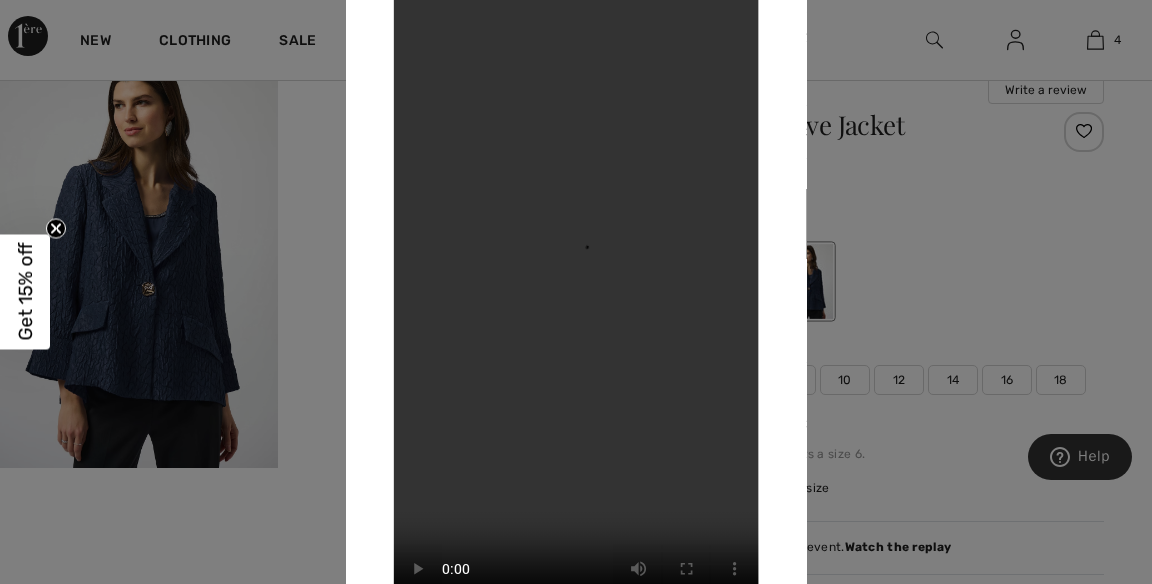 scroll, scrollTop: 0, scrollLeft: 0, axis: both 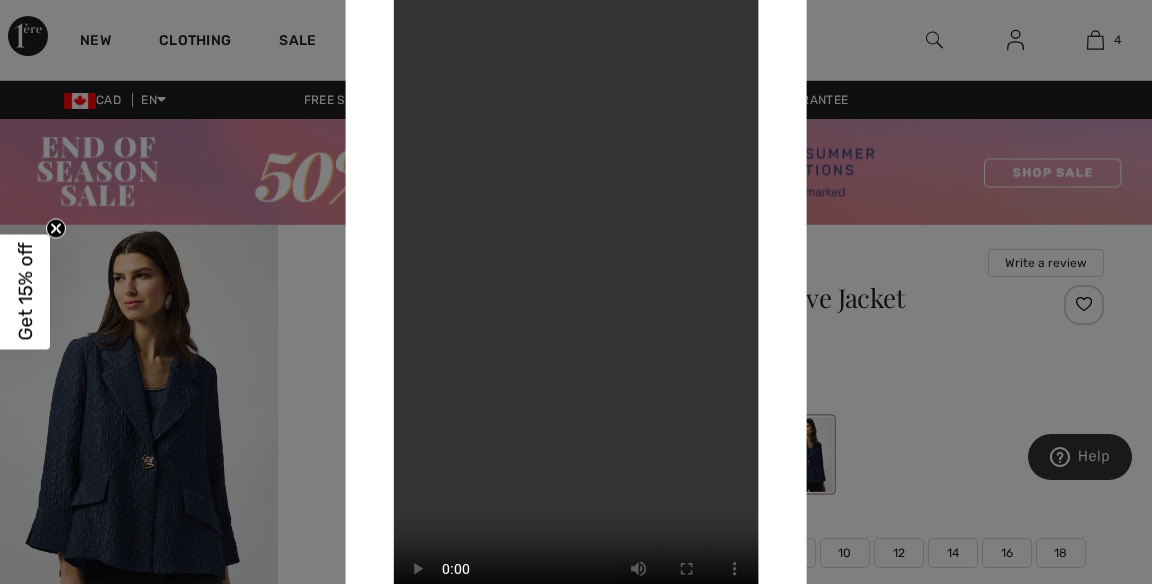 click at bounding box center [576, 292] 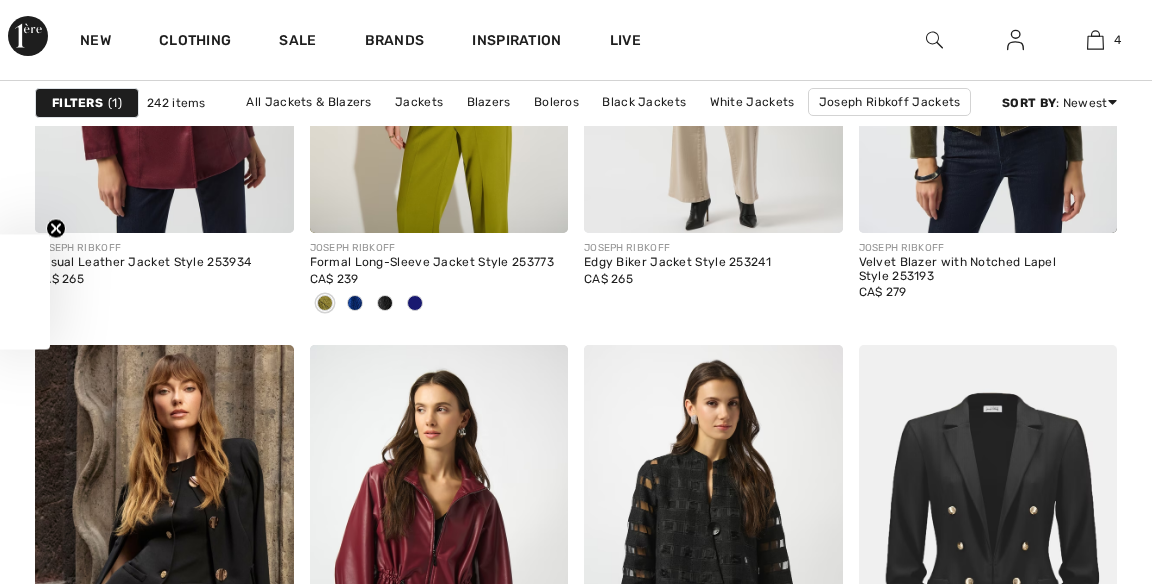 scroll, scrollTop: 0, scrollLeft: 0, axis: both 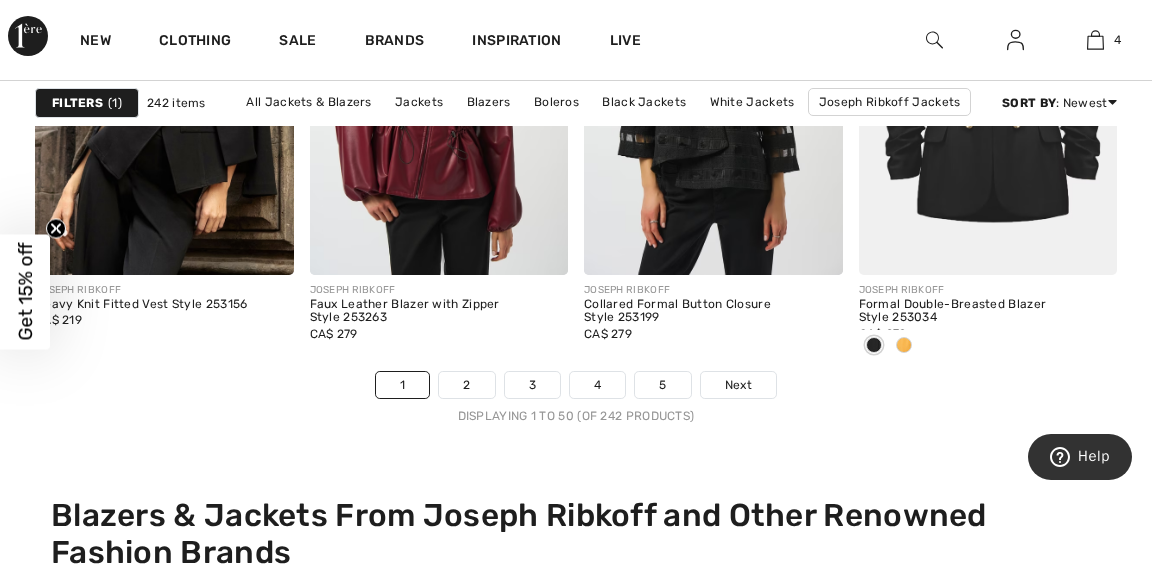 click on "Next" at bounding box center (738, 385) 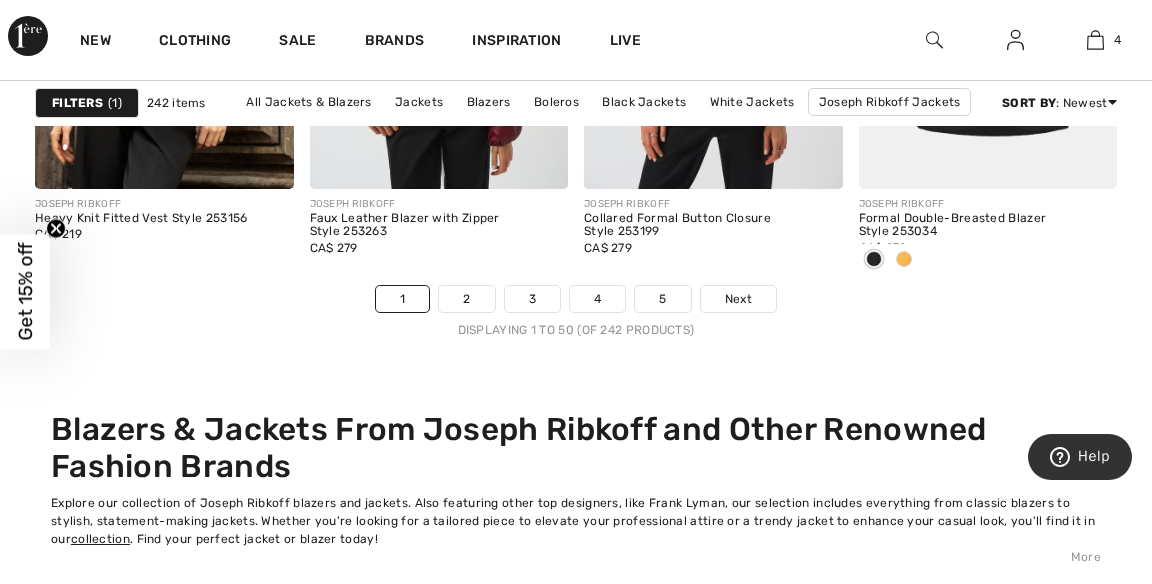 scroll, scrollTop: 7767, scrollLeft: 0, axis: vertical 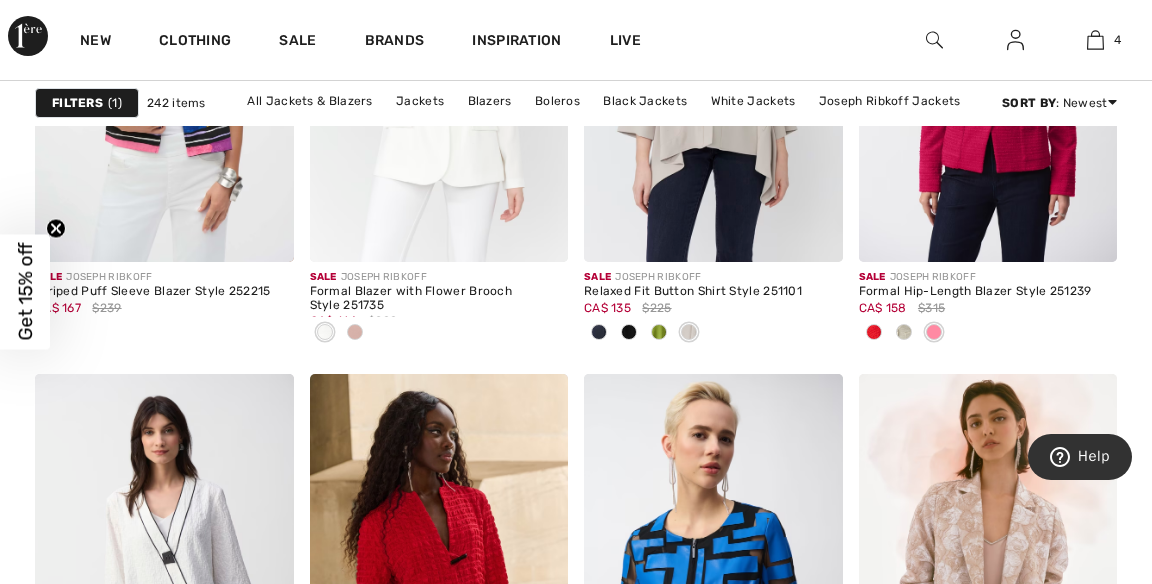click 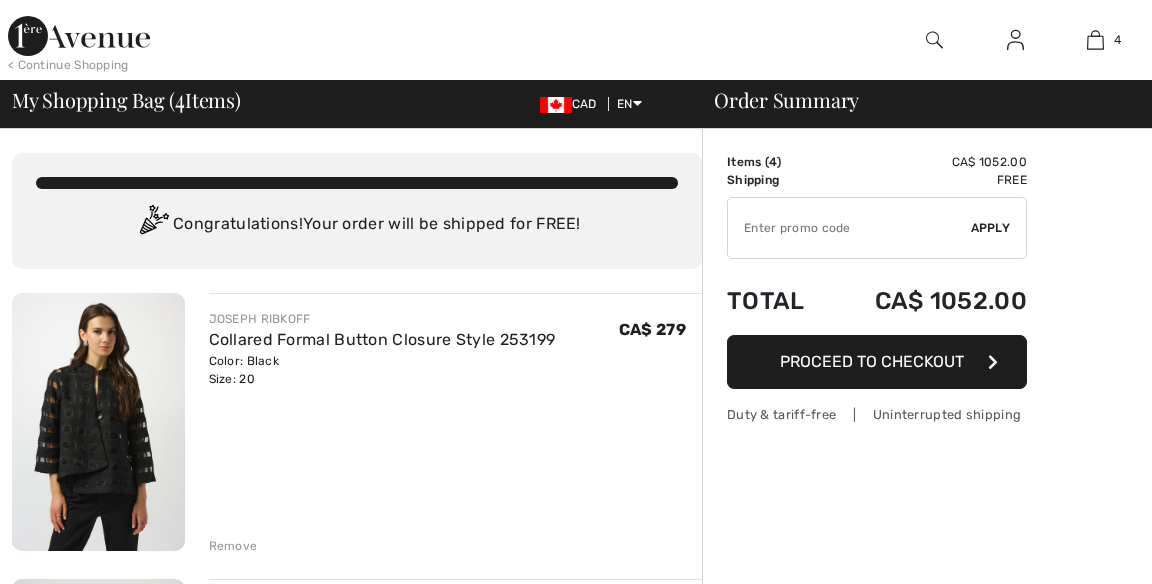 scroll, scrollTop: 0, scrollLeft: 0, axis: both 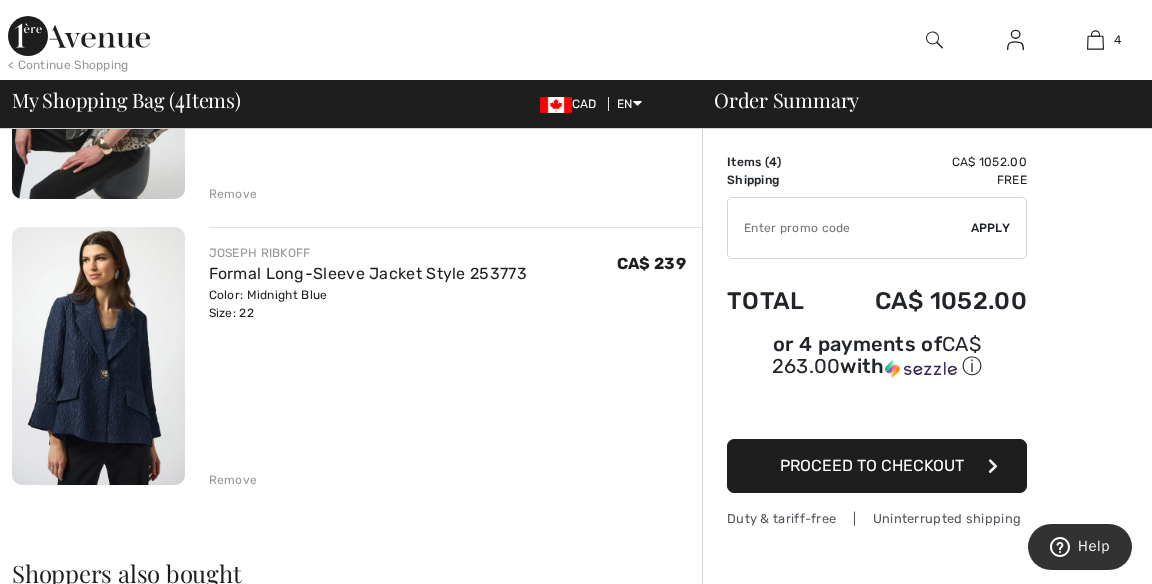 click on "Remove" at bounding box center [233, 480] 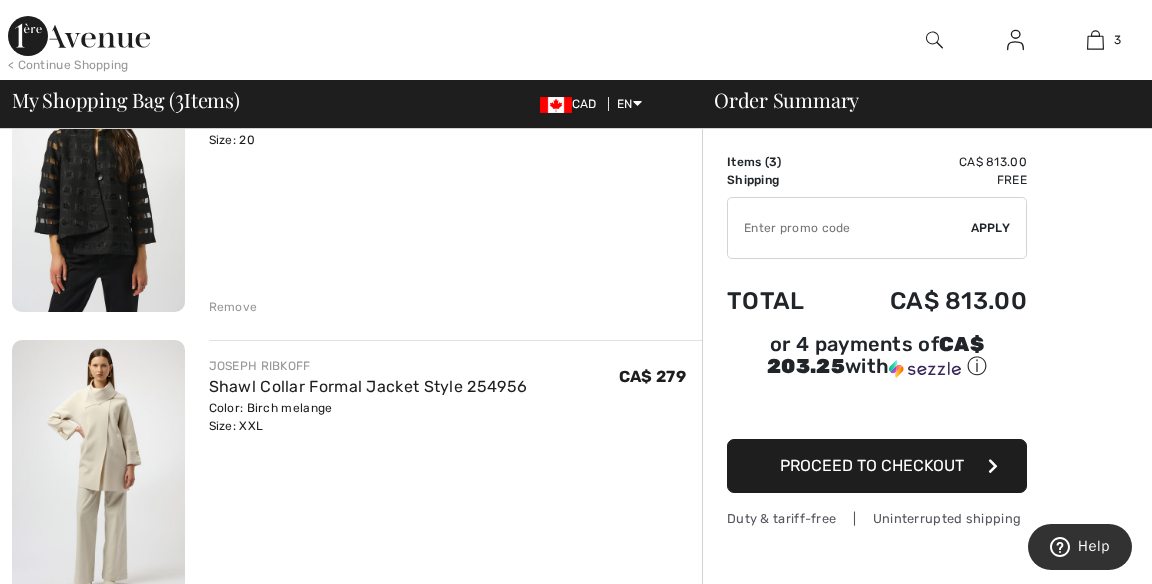 scroll, scrollTop: 242, scrollLeft: 0, axis: vertical 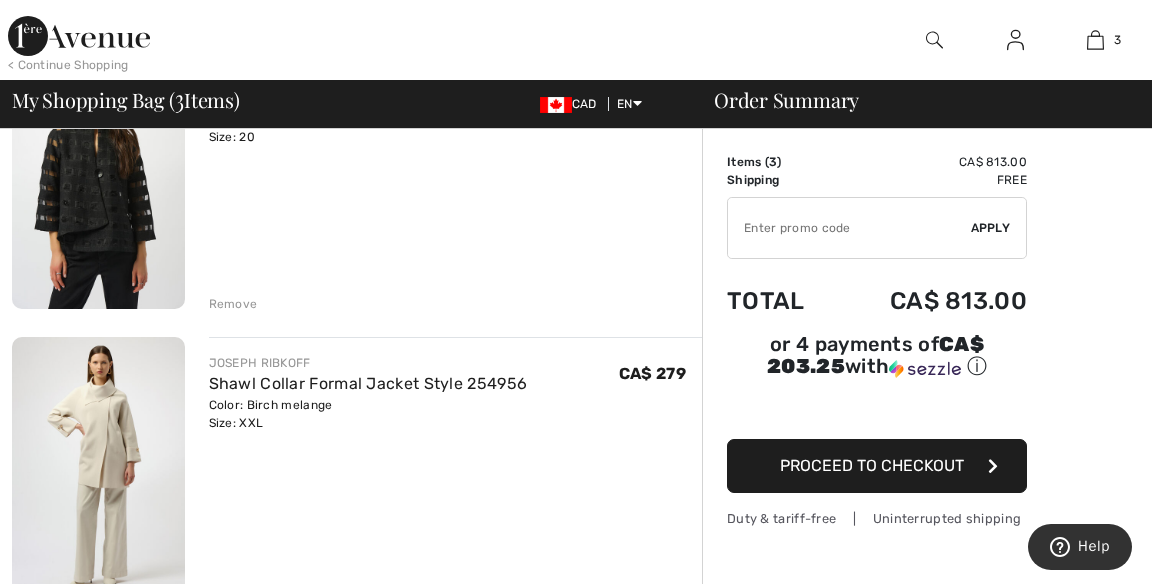 click on "JOSEPH RIBKOFF
Shawl Collar Formal Jacket Style 254956
Color: Birch melange
Size: XXL
Final Sale
CA$ 279
CA$ 279
Remove" at bounding box center [456, 468] 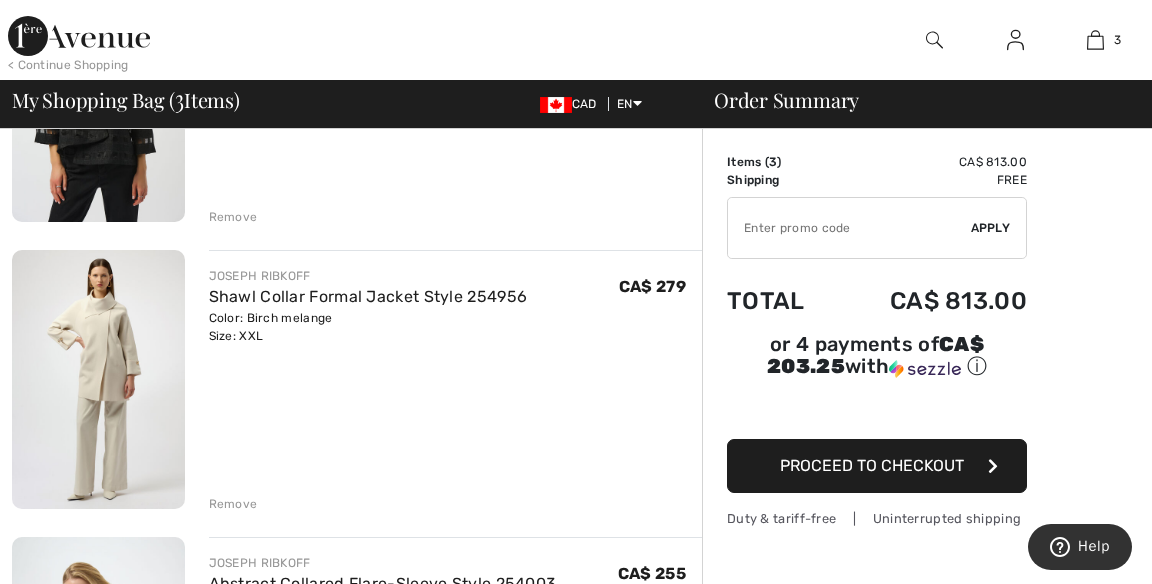 scroll, scrollTop: 338, scrollLeft: 0, axis: vertical 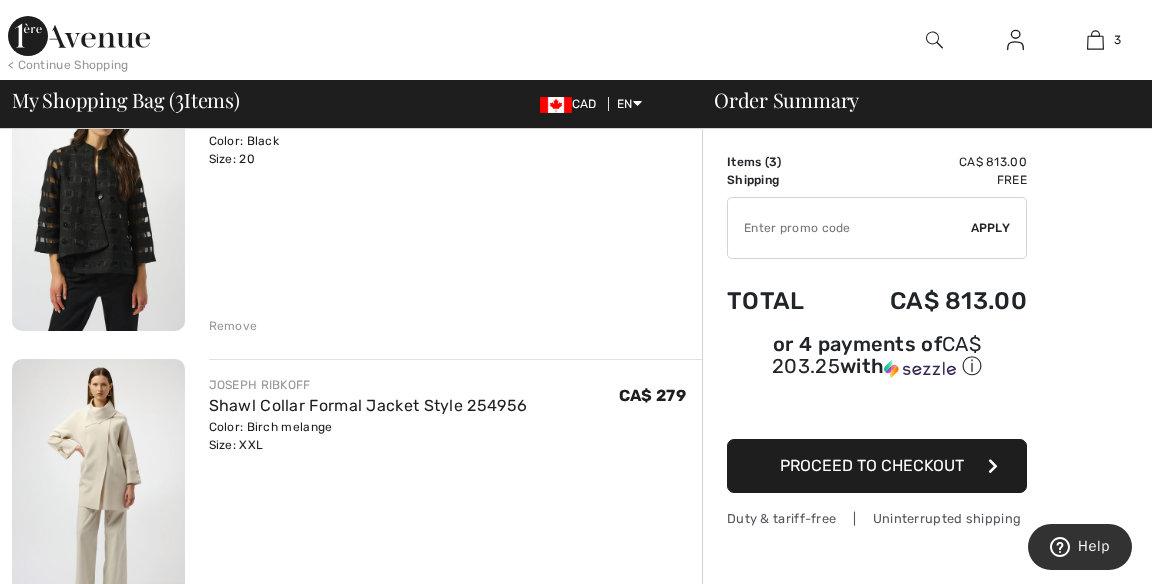 click on "Remove" at bounding box center (233, 326) 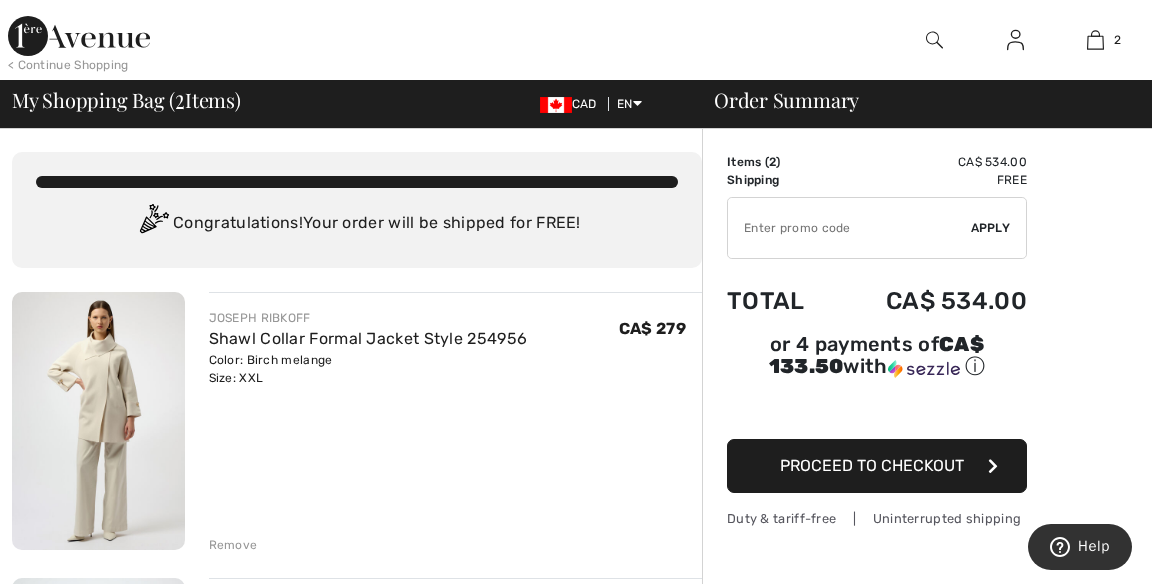 scroll, scrollTop: 0, scrollLeft: 0, axis: both 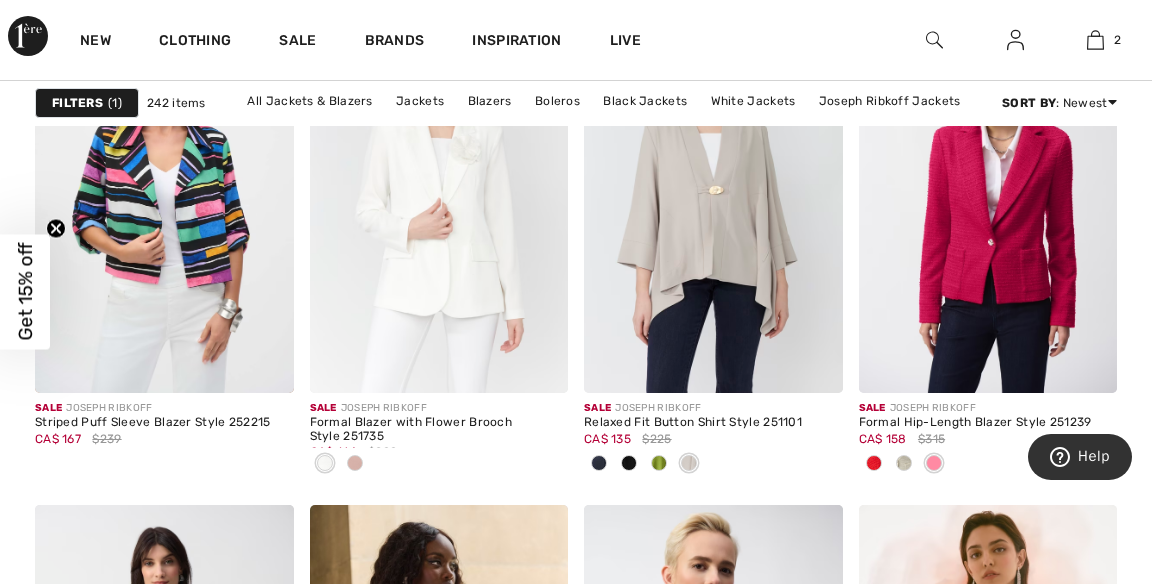 click on "Brands" at bounding box center (395, 42) 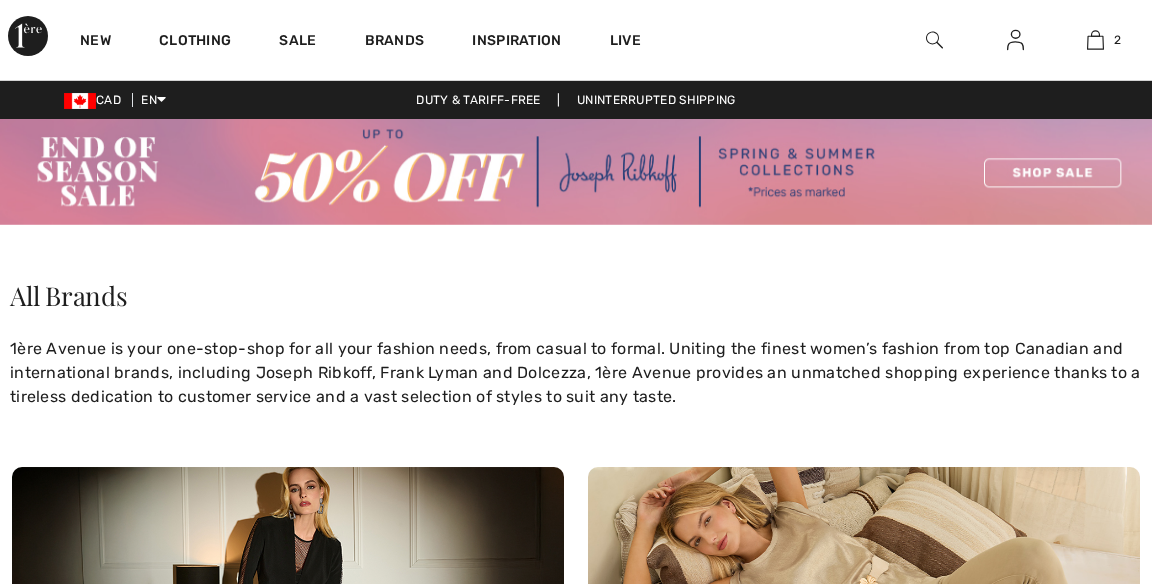 scroll, scrollTop: 0, scrollLeft: 0, axis: both 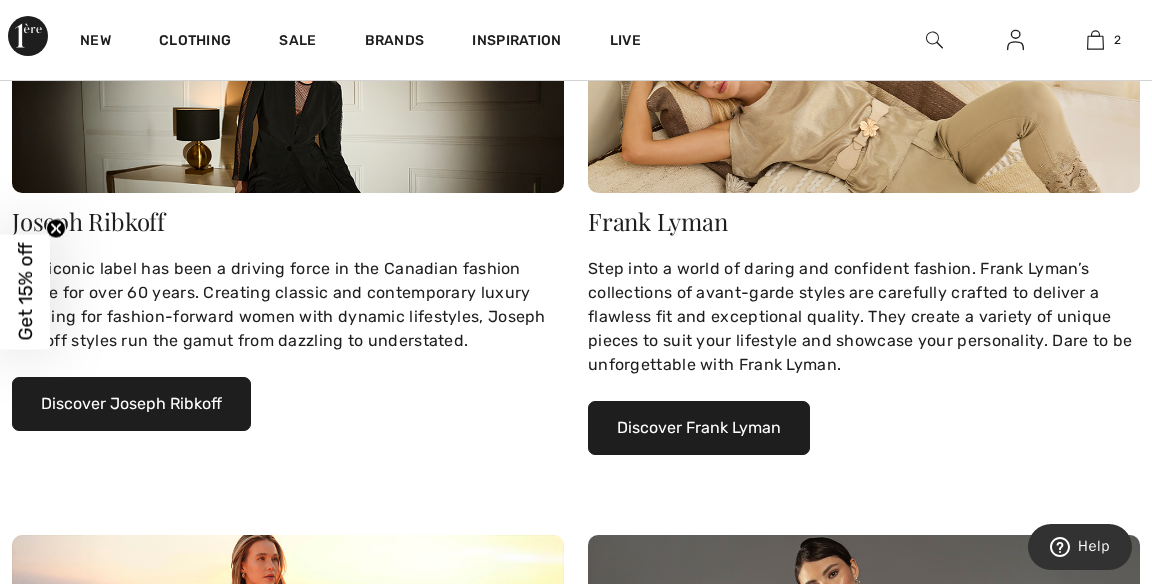 click on "Discover Joseph Ribkoff" at bounding box center (131, 404) 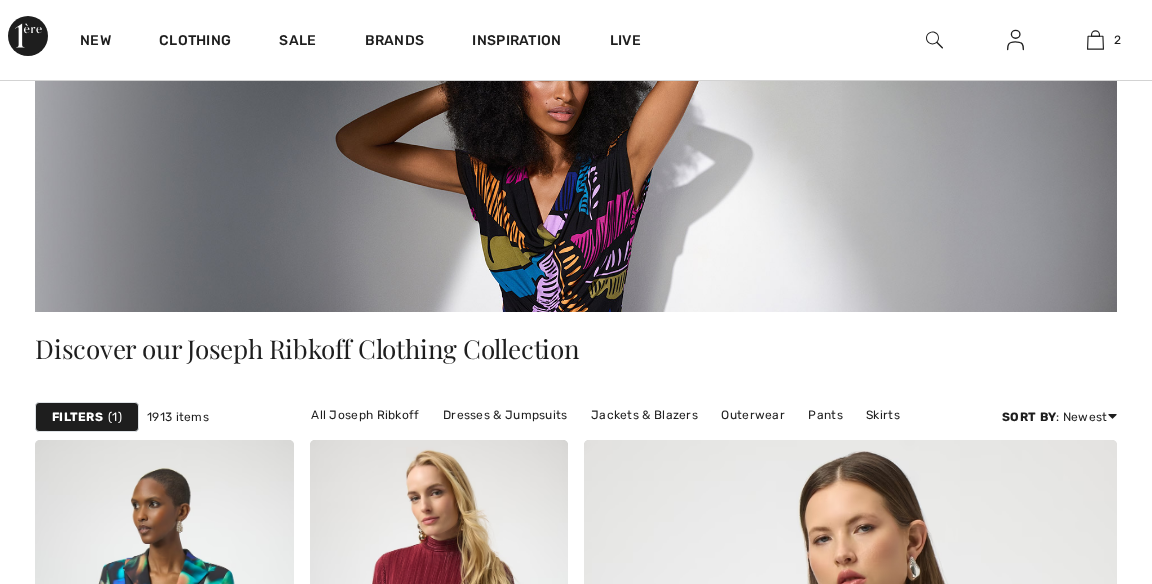 scroll, scrollTop: 0, scrollLeft: 0, axis: both 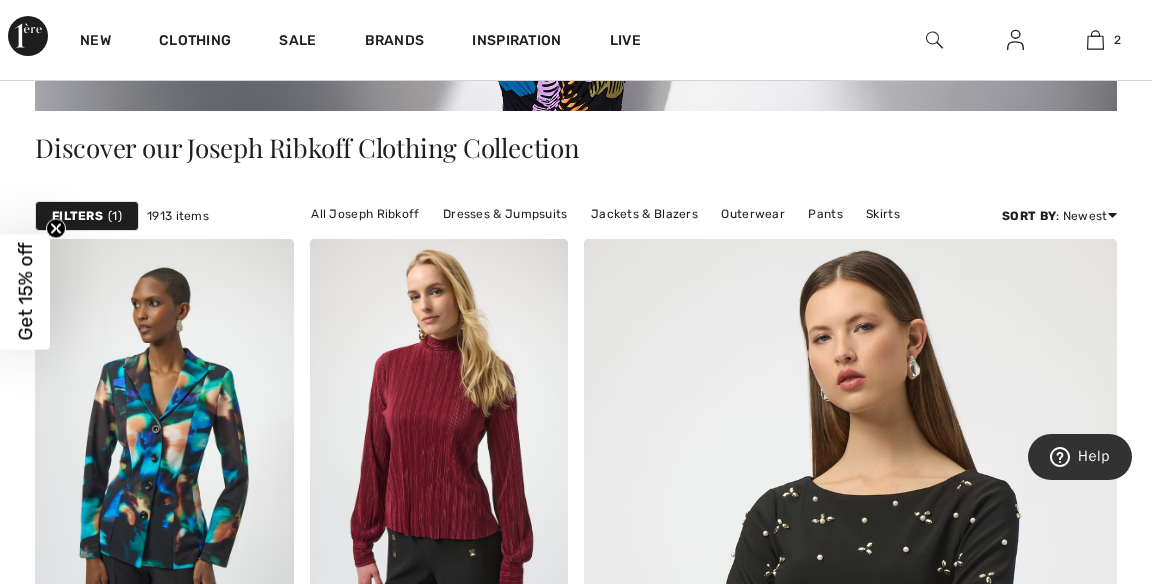 click on "Pants" at bounding box center (825, 214) 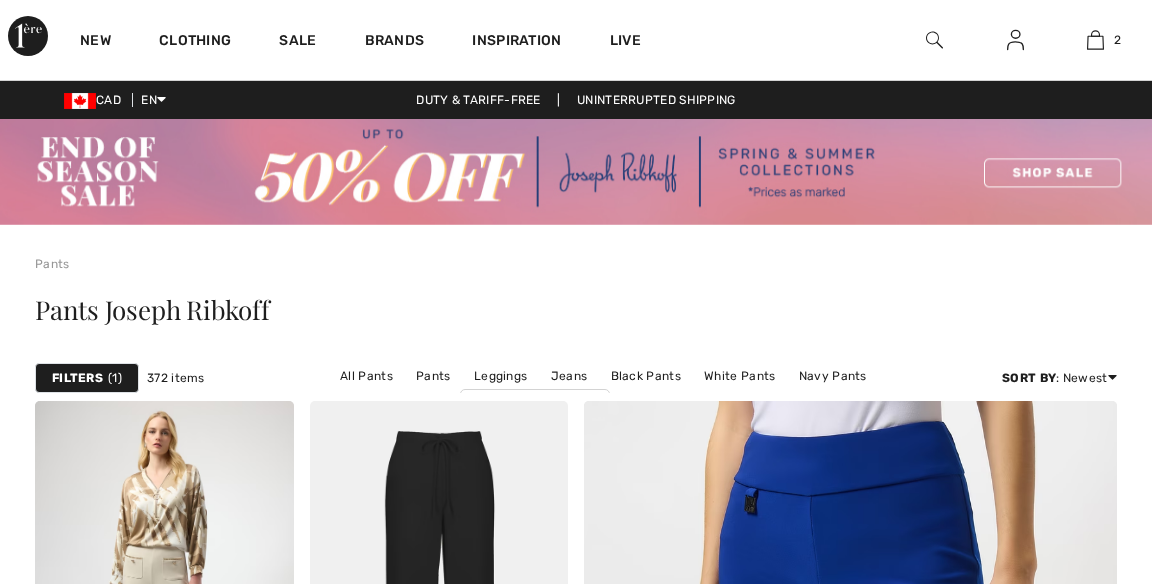scroll, scrollTop: 194, scrollLeft: 0, axis: vertical 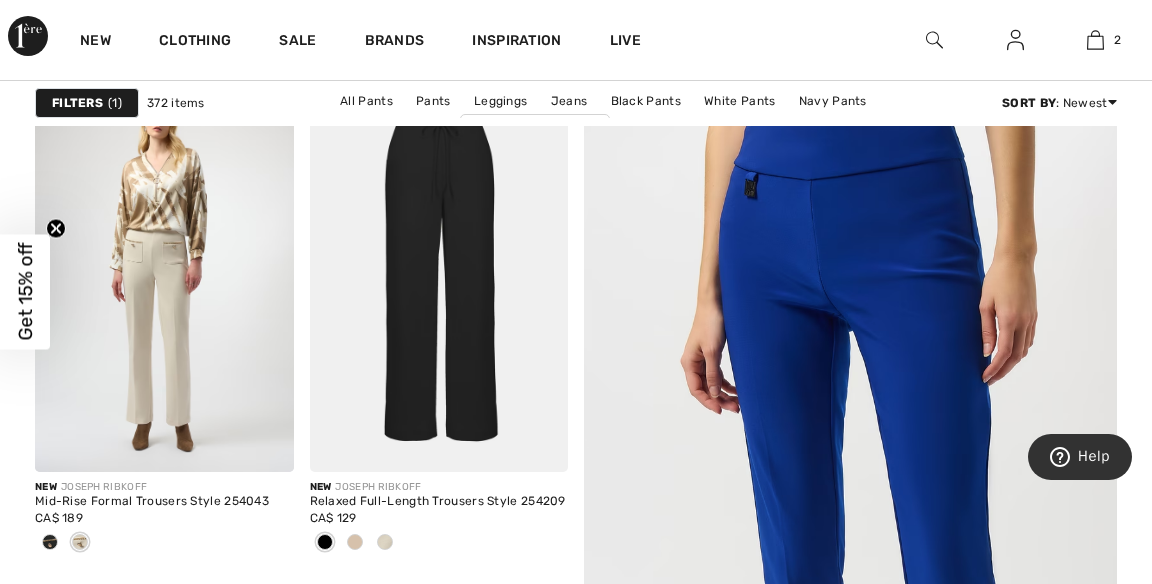 click at bounding box center (164, 279) 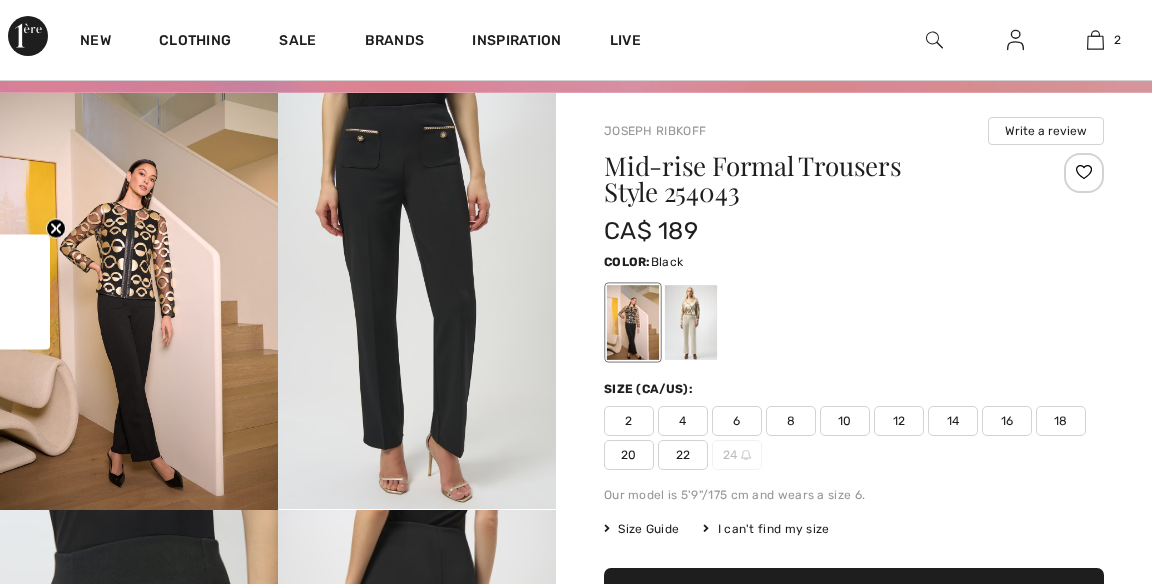 scroll, scrollTop: 0, scrollLeft: 0, axis: both 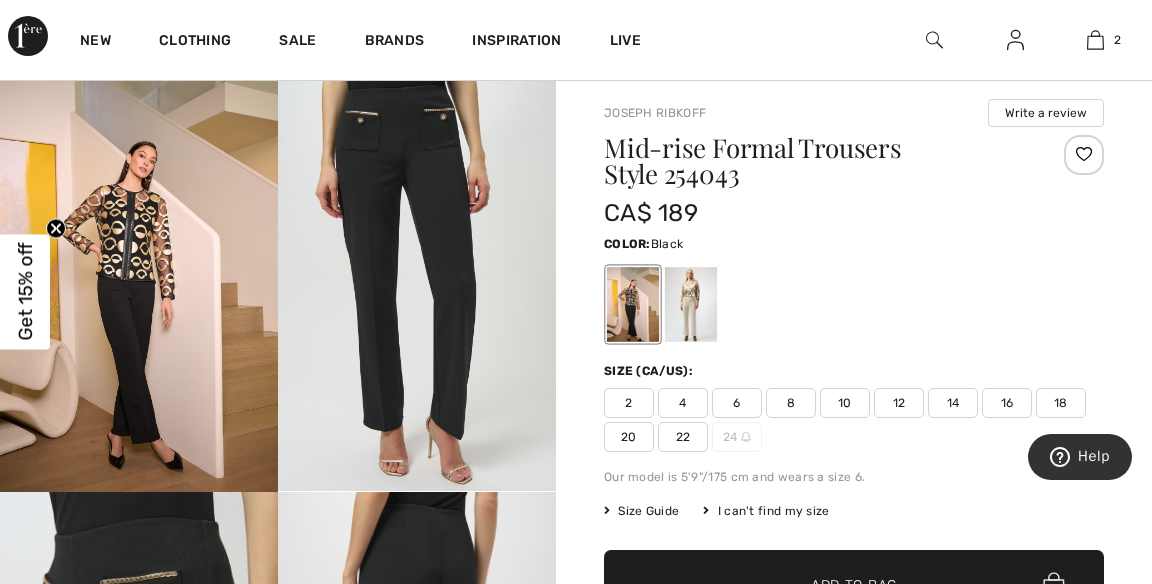 click at bounding box center (691, 304) 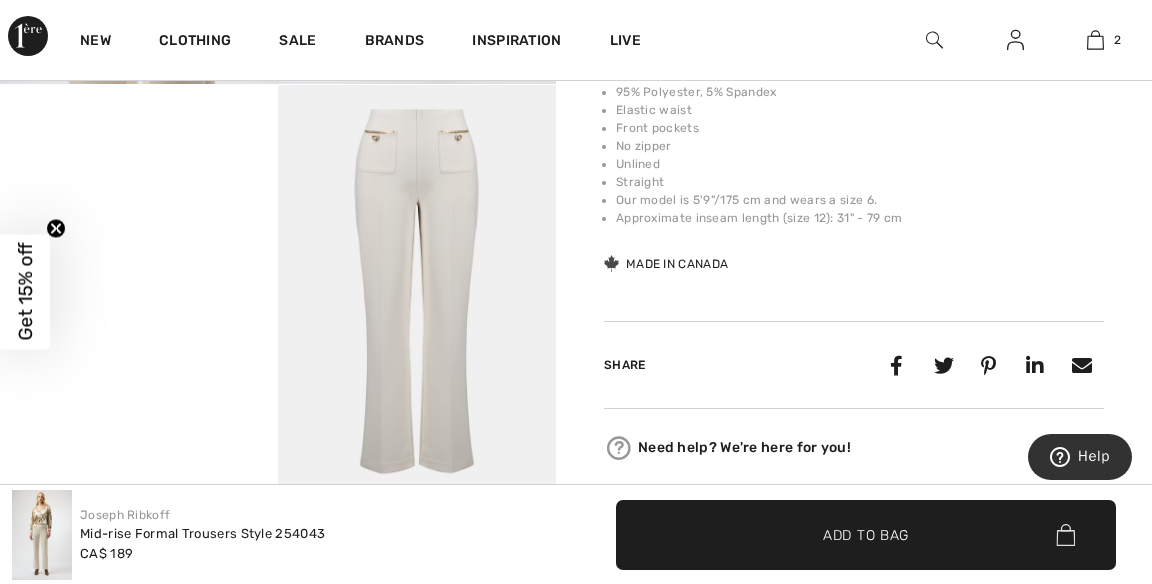 scroll, scrollTop: 966, scrollLeft: 0, axis: vertical 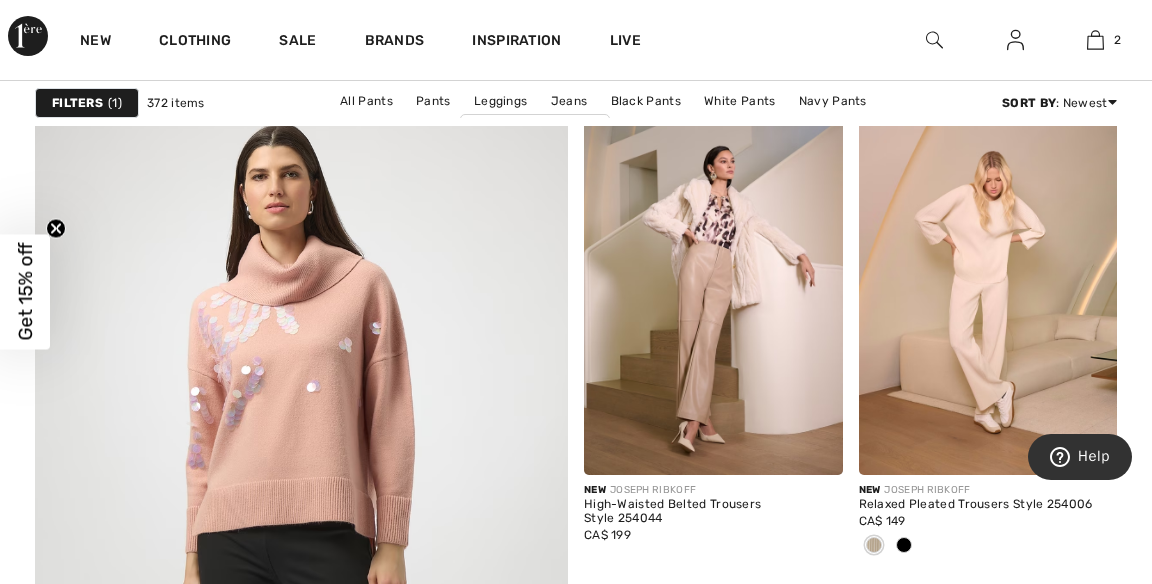 click at bounding box center (988, 282) 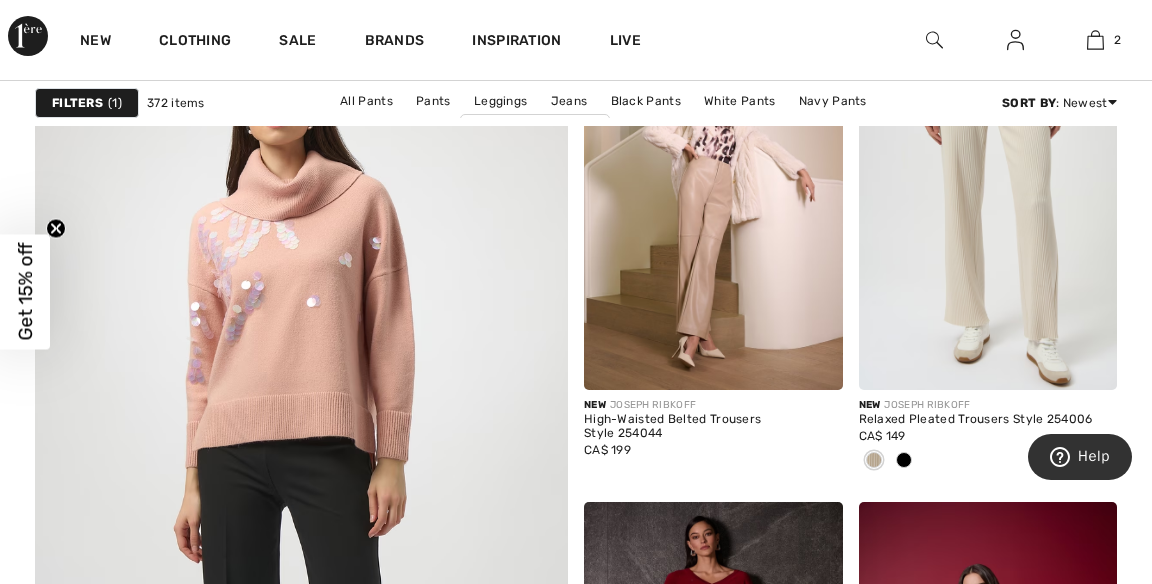 scroll, scrollTop: 4324, scrollLeft: 0, axis: vertical 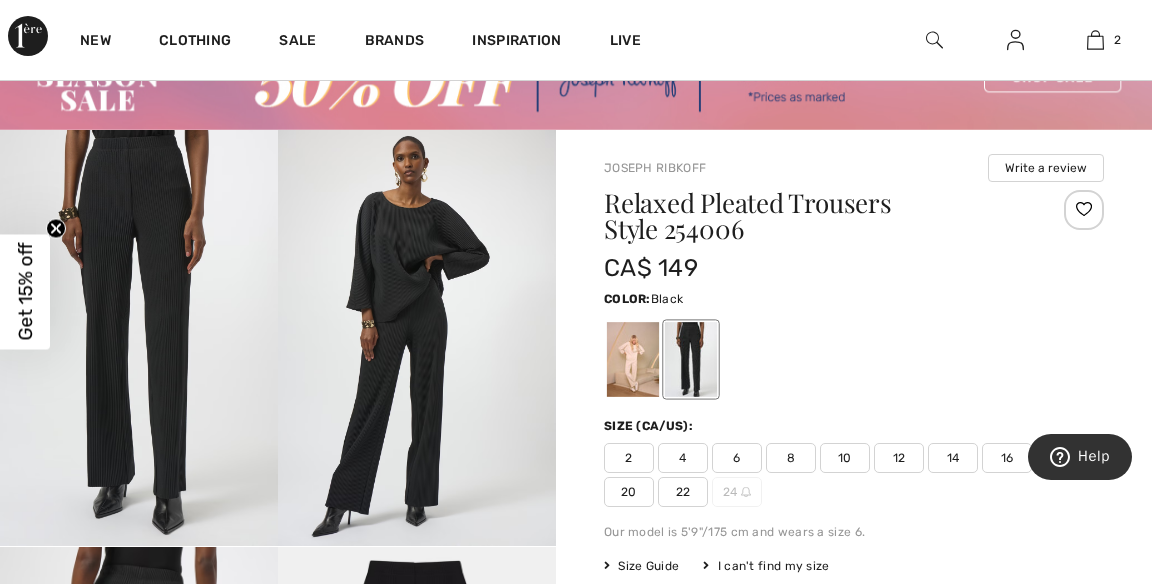 click at bounding box center [633, 359] 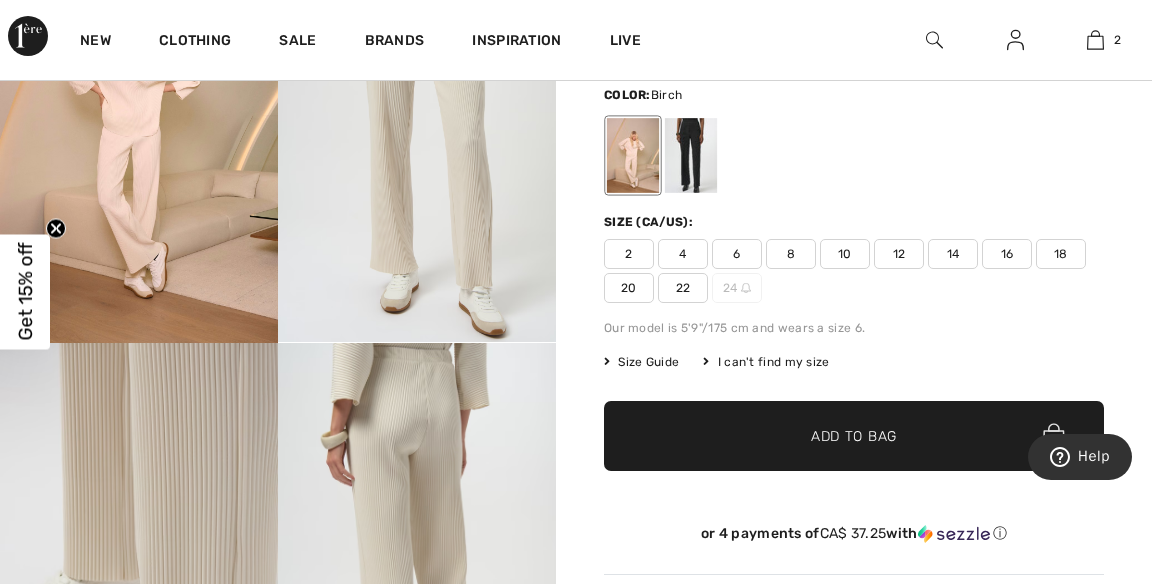 scroll, scrollTop: 299, scrollLeft: 0, axis: vertical 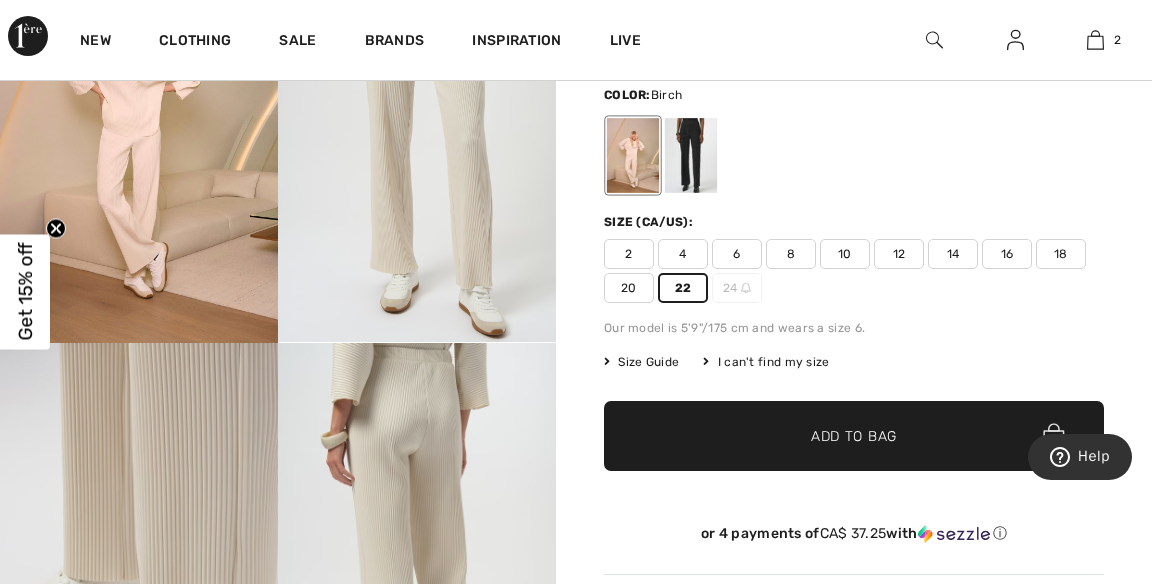 click on "Add to Bag" at bounding box center [854, 435] 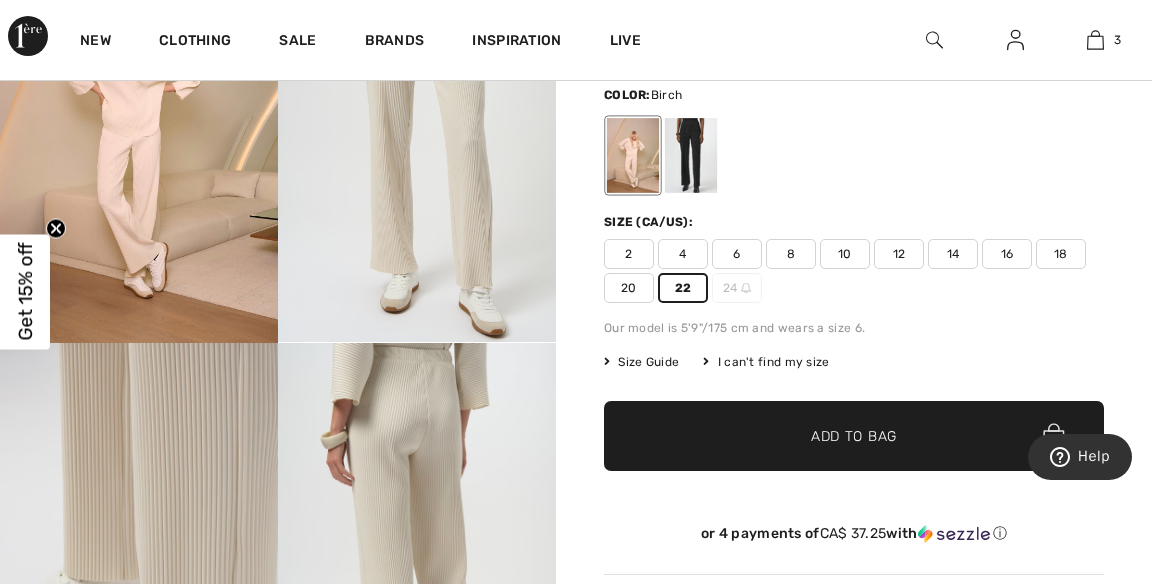 scroll, scrollTop: 173, scrollLeft: 0, axis: vertical 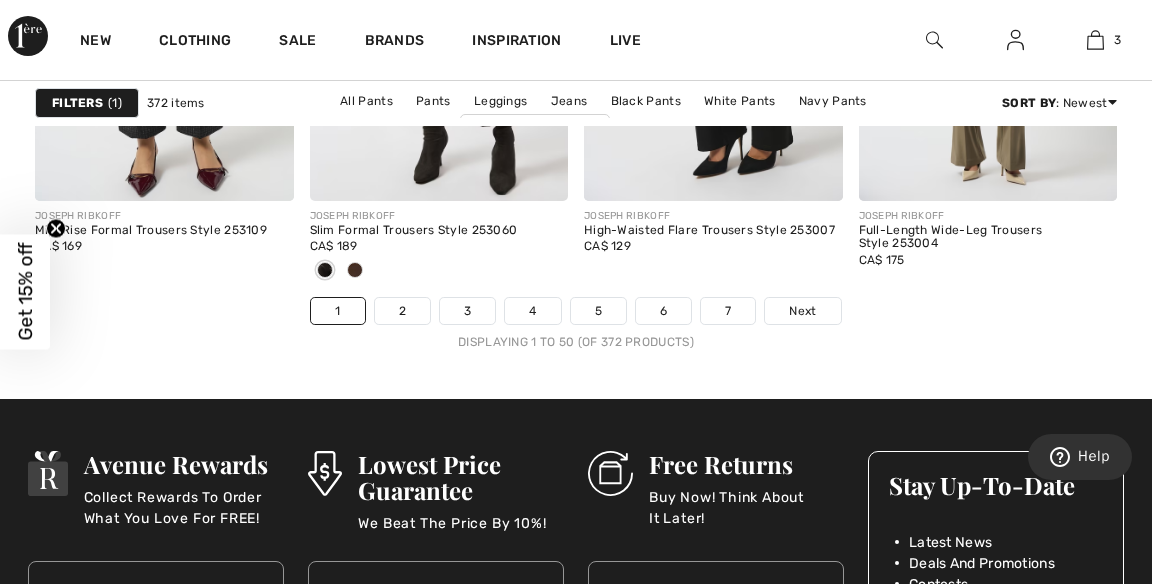 click on "Next" at bounding box center (802, 311) 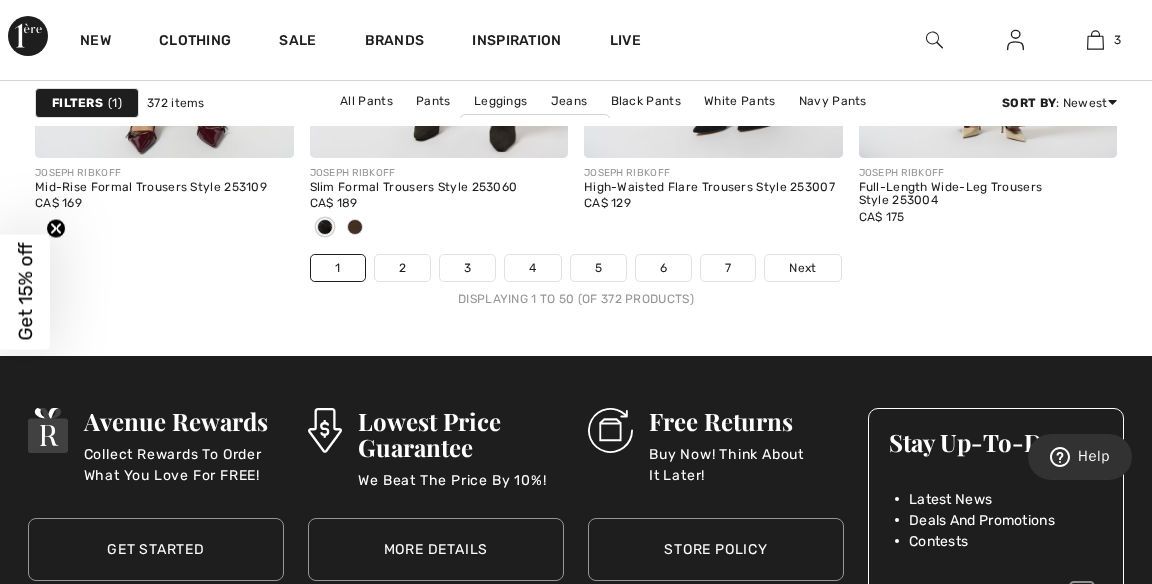 scroll, scrollTop: 7841, scrollLeft: 0, axis: vertical 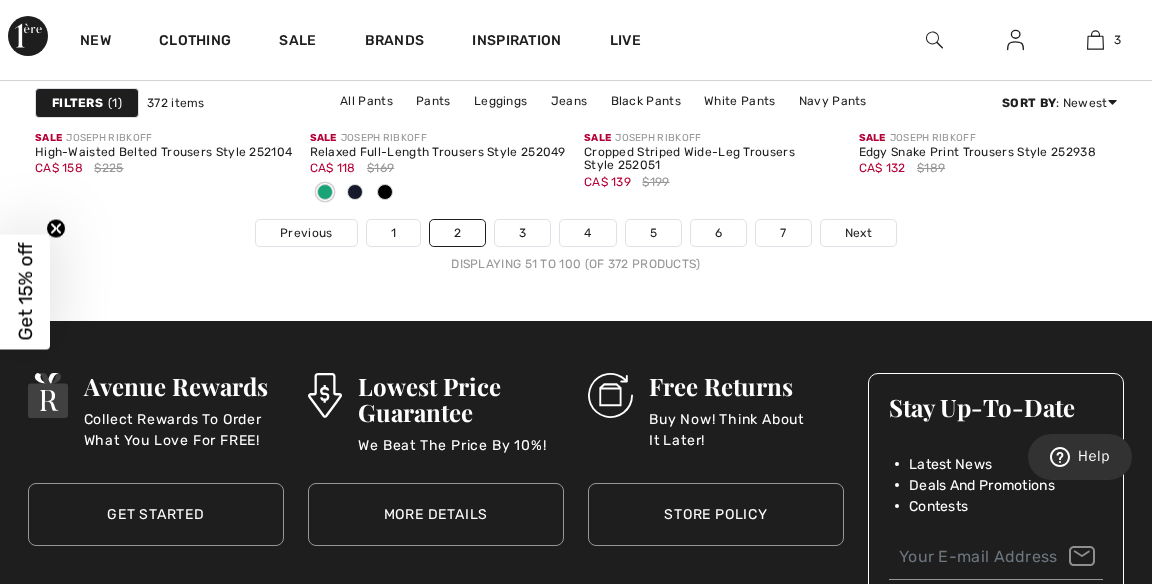 click on "Next" at bounding box center [858, 233] 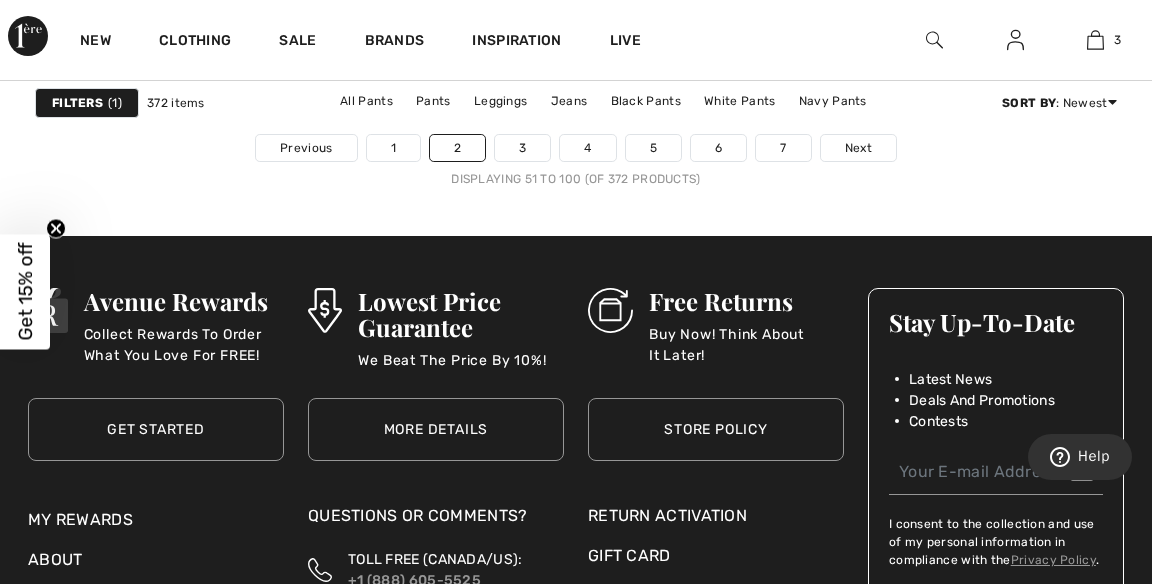 scroll, scrollTop: 7919, scrollLeft: 0, axis: vertical 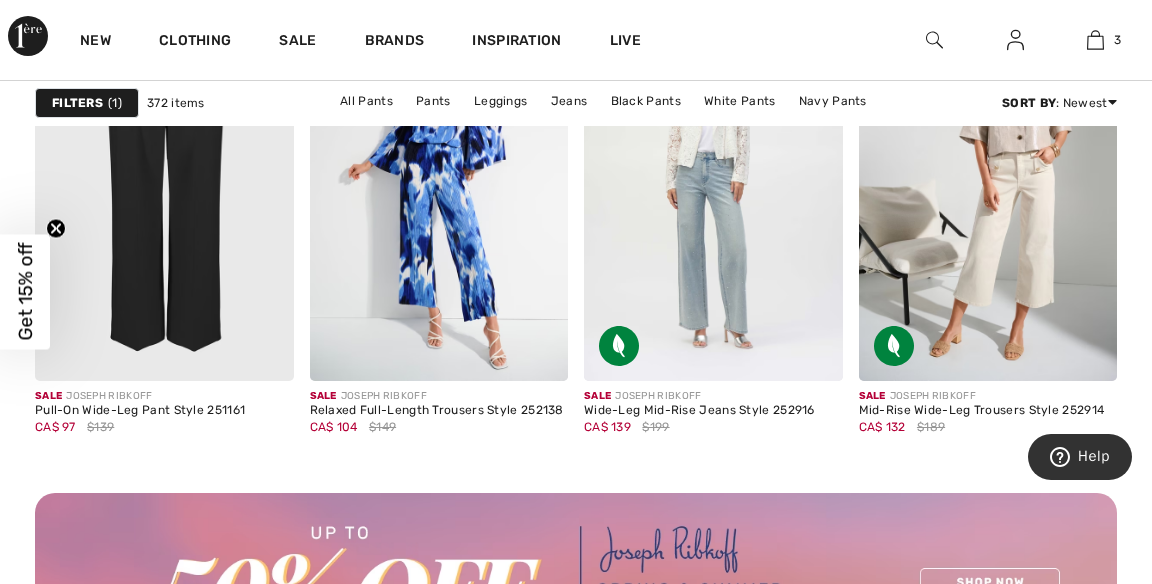 click at bounding box center [988, 188] 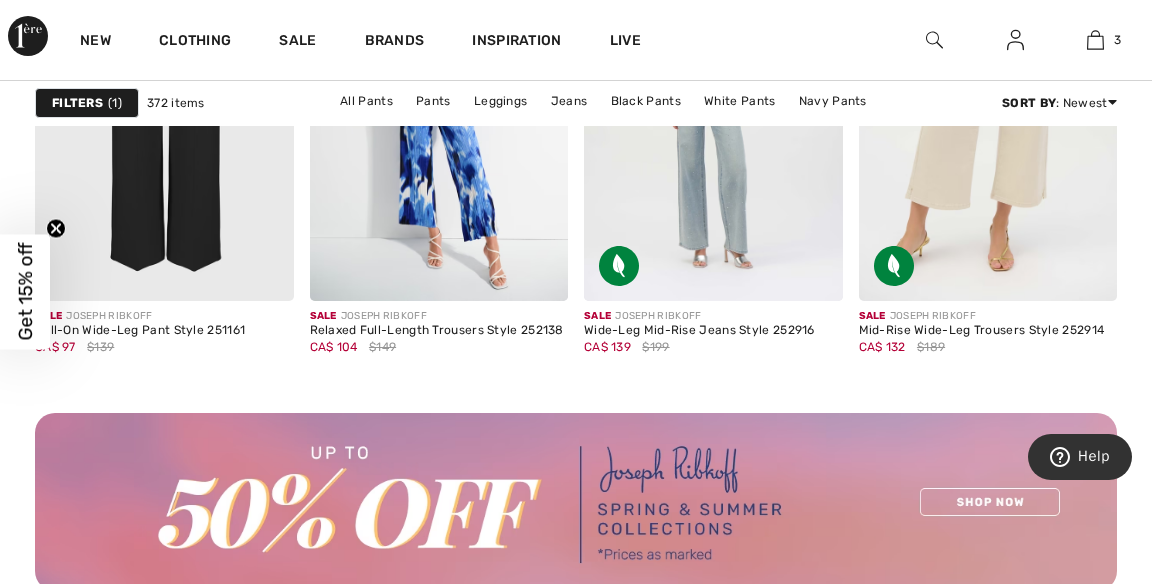 scroll, scrollTop: 3692, scrollLeft: 0, axis: vertical 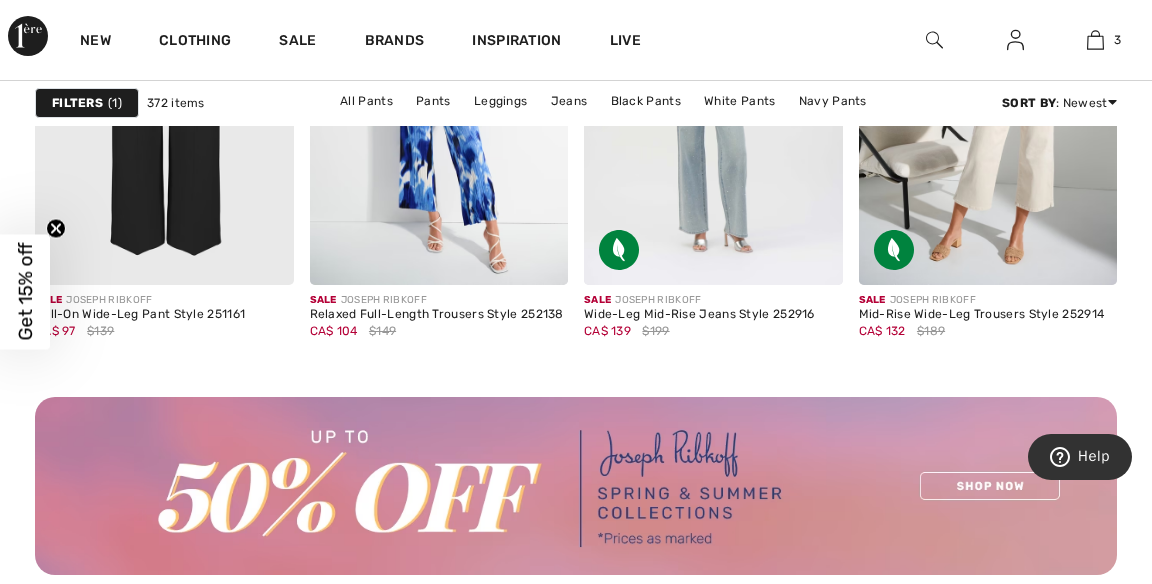 click on "Brands" at bounding box center [395, 42] 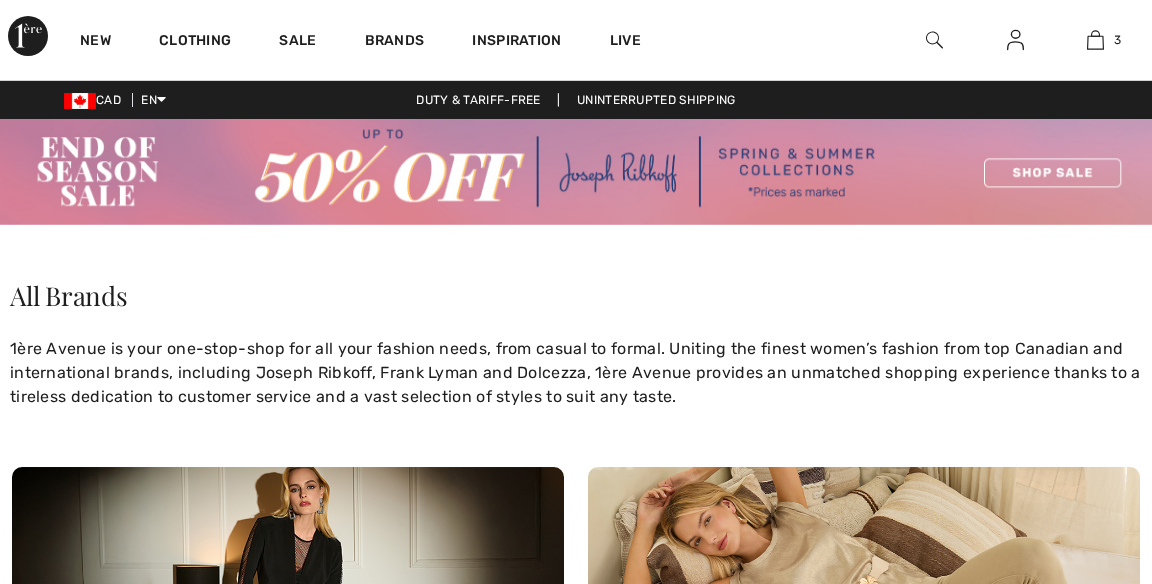 scroll, scrollTop: 0, scrollLeft: 0, axis: both 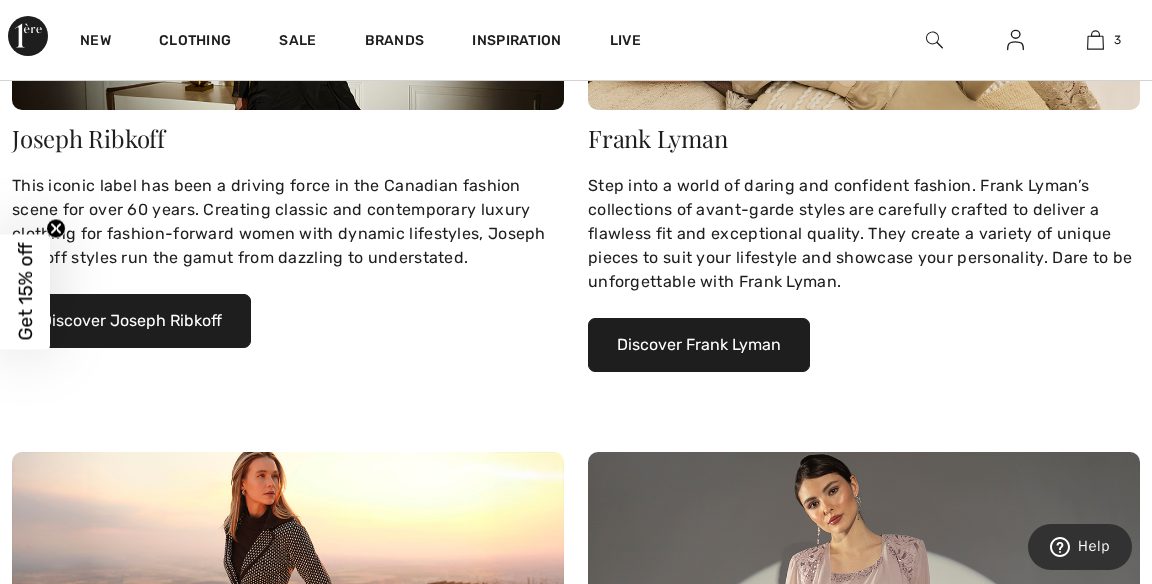 click on "Discover Joseph Ribkoff" at bounding box center [131, 321] 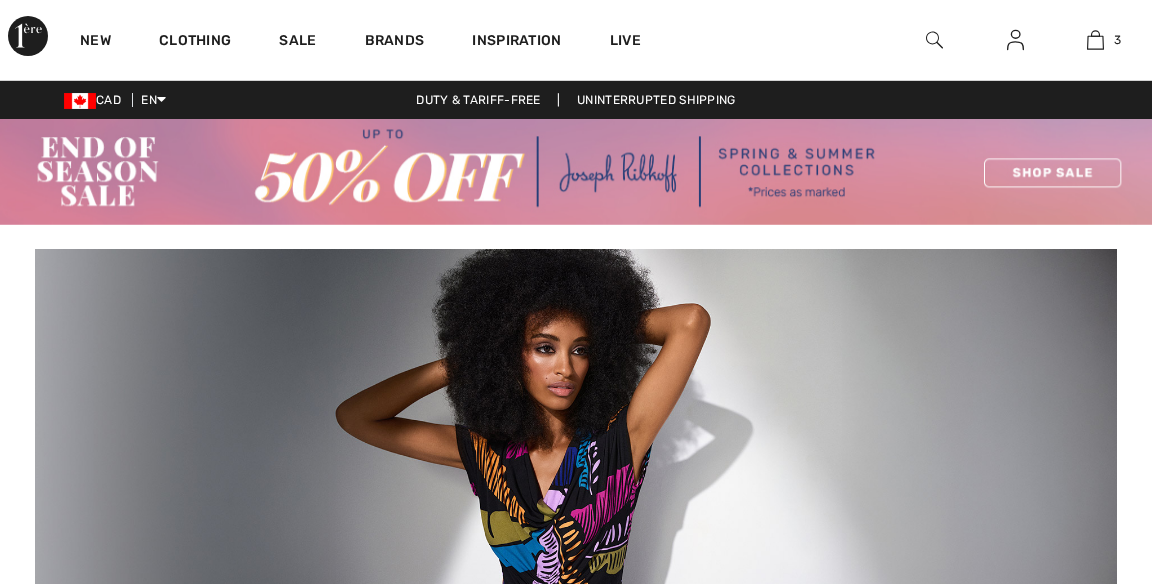 scroll, scrollTop: 398, scrollLeft: 0, axis: vertical 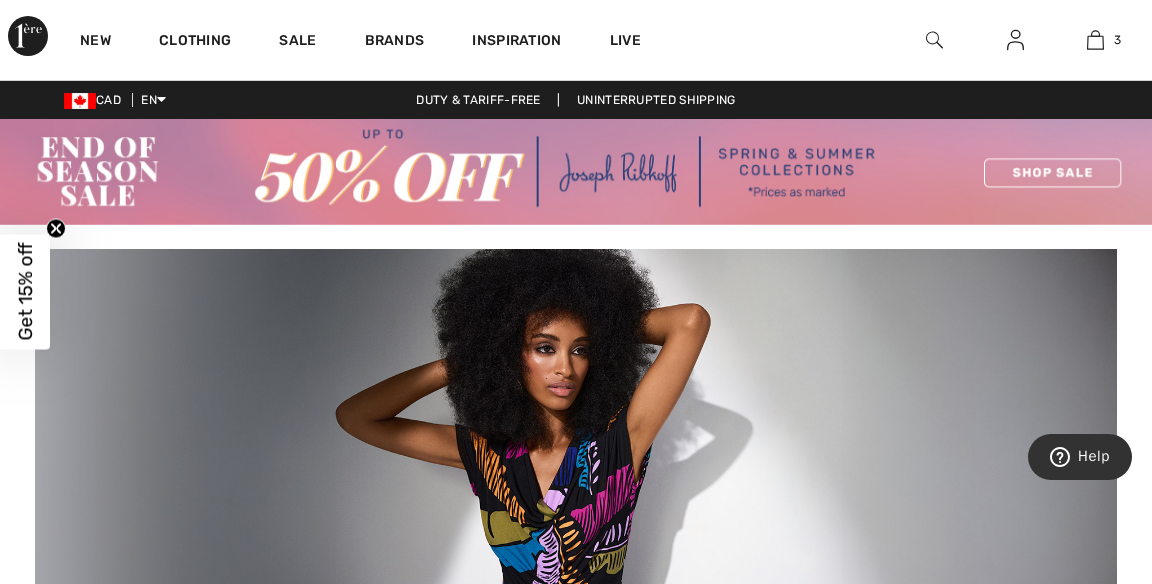 click on "Brands" at bounding box center [395, 42] 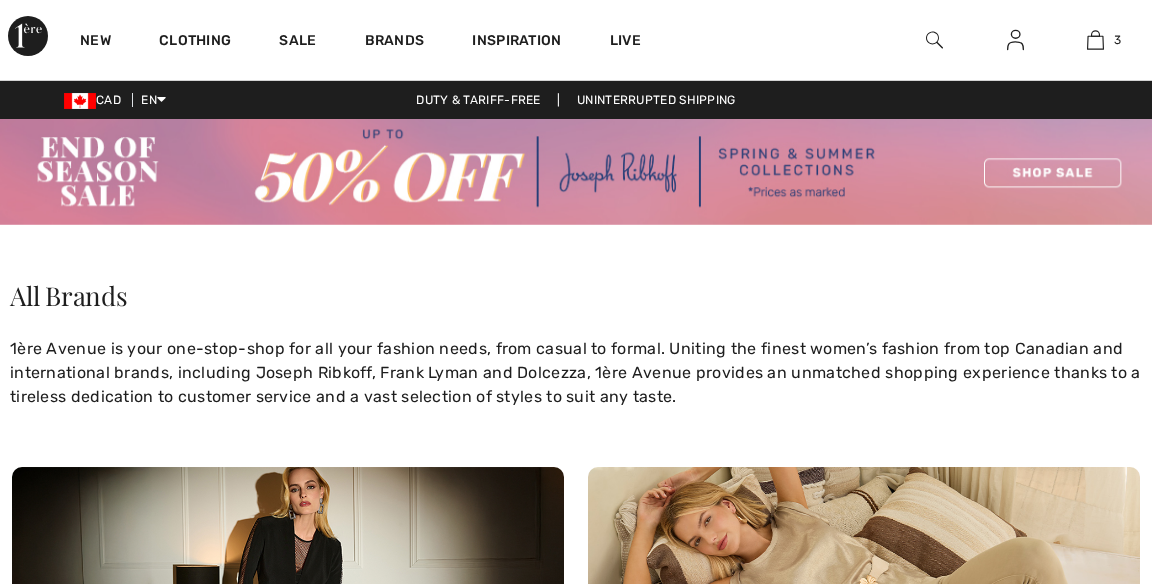 scroll, scrollTop: 0, scrollLeft: 0, axis: both 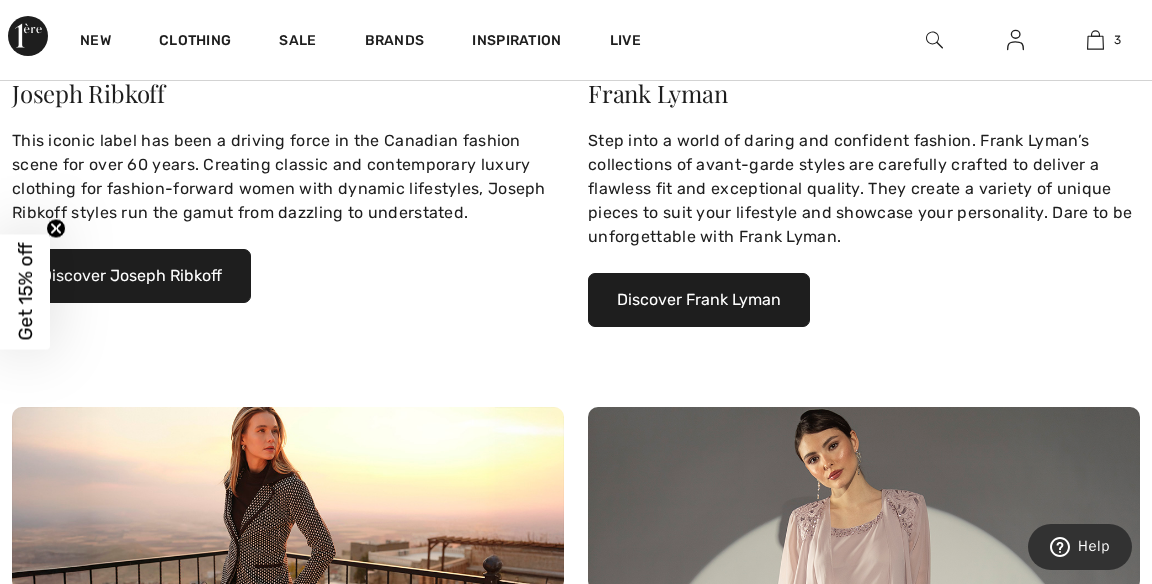 click on "Discover Joseph Ribkoff" at bounding box center (131, 276) 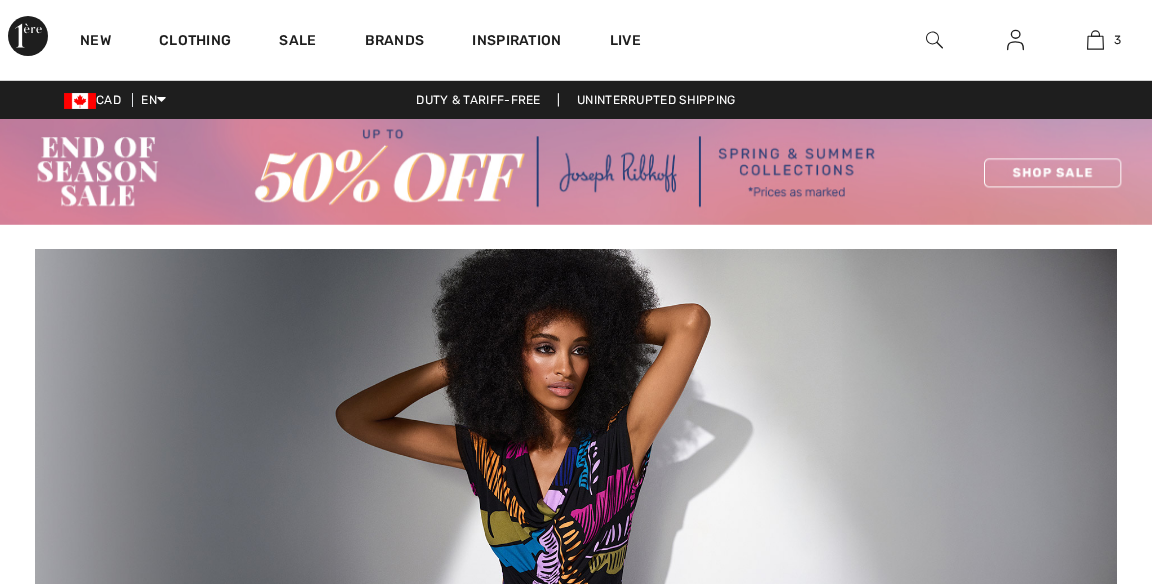 scroll, scrollTop: 241, scrollLeft: 0, axis: vertical 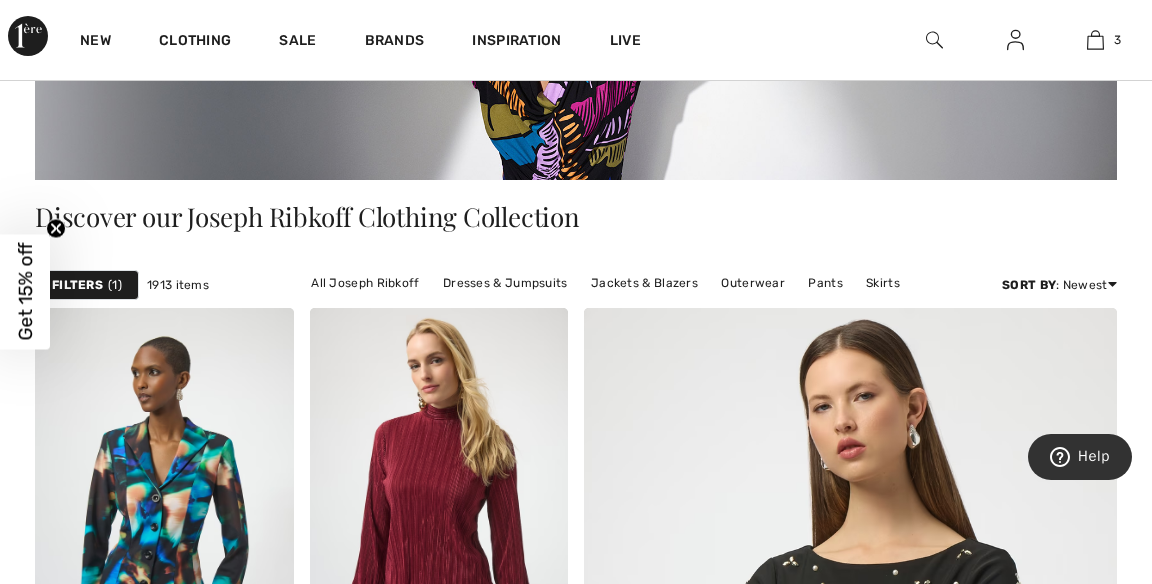 click on "Outerwear" at bounding box center [753, 283] 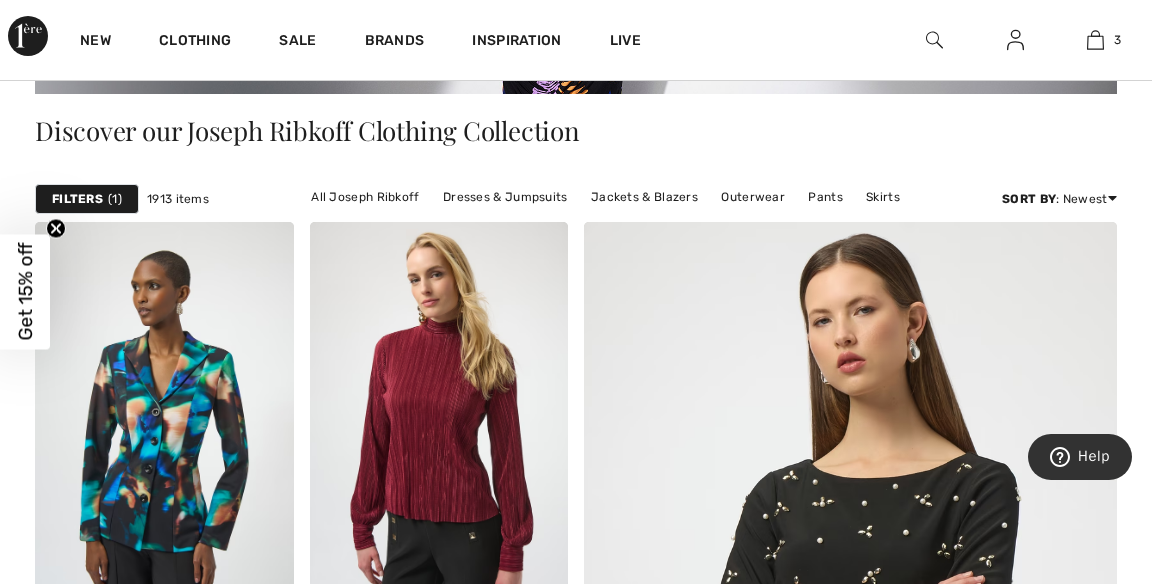 scroll, scrollTop: 503, scrollLeft: 0, axis: vertical 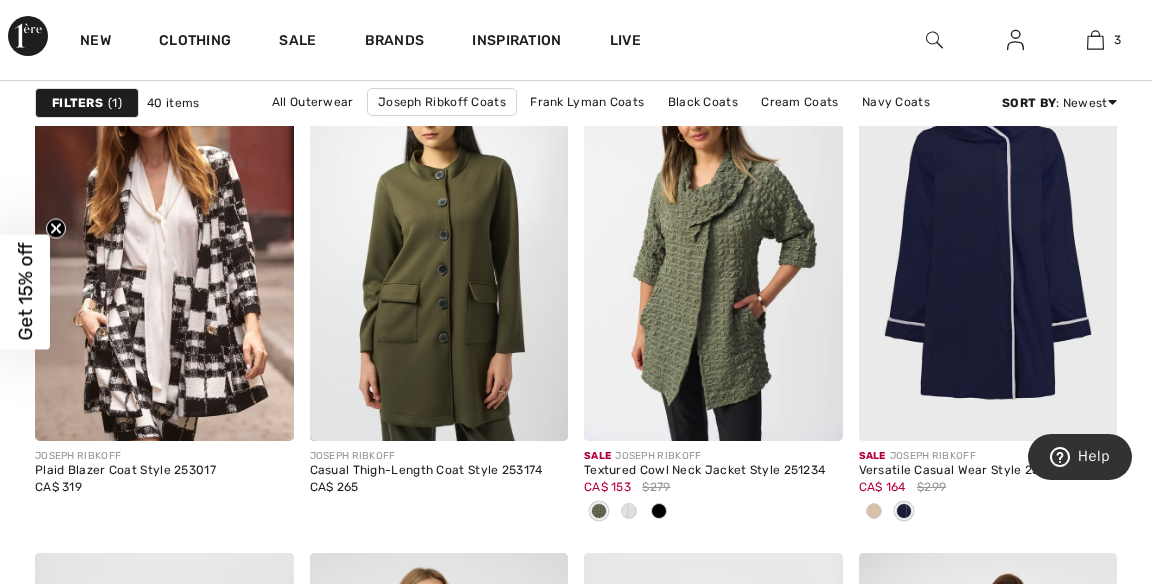 click at bounding box center [713, 247] 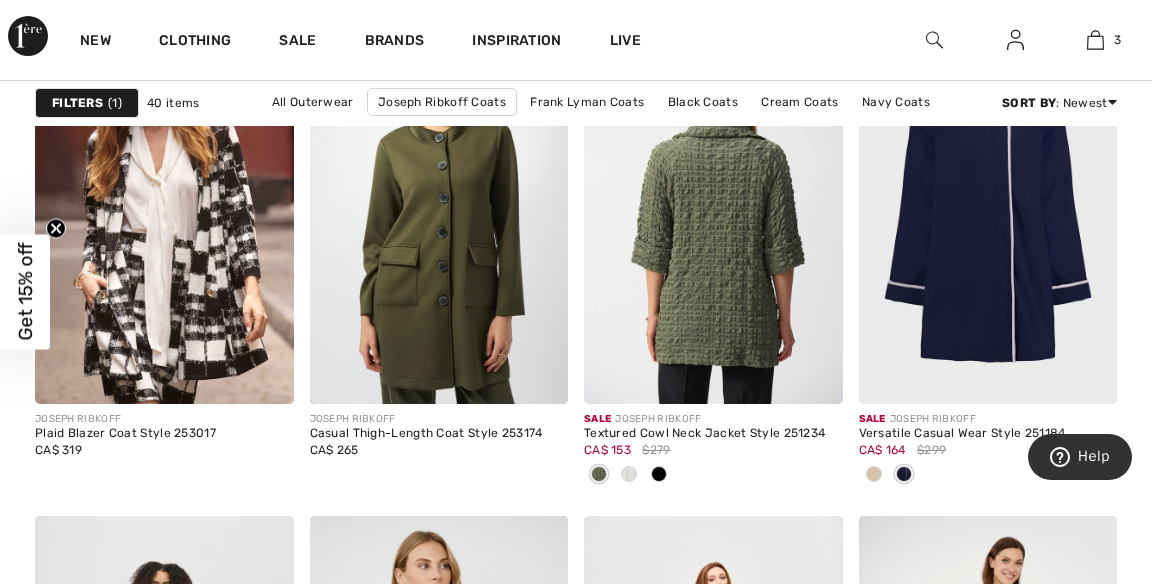 scroll, scrollTop: 2633, scrollLeft: 0, axis: vertical 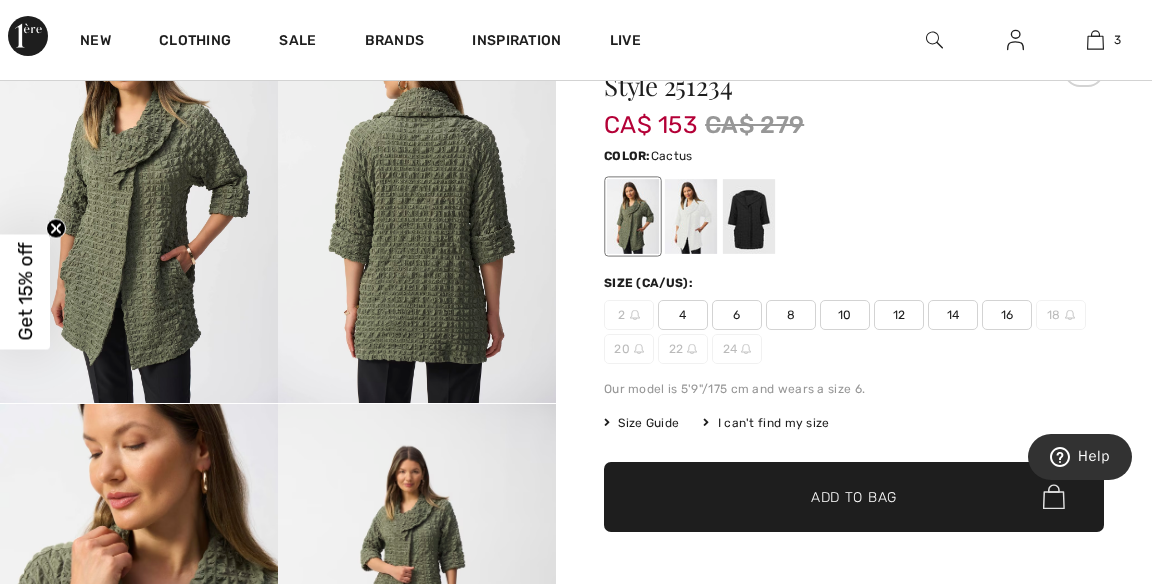 click at bounding box center [691, 216] 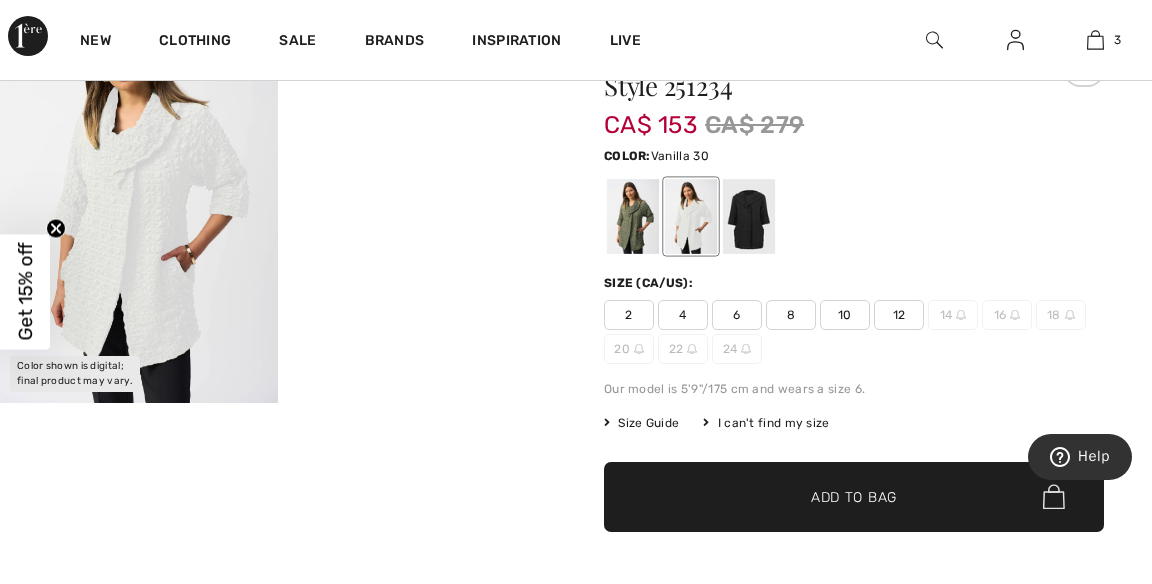 click at bounding box center [749, 216] 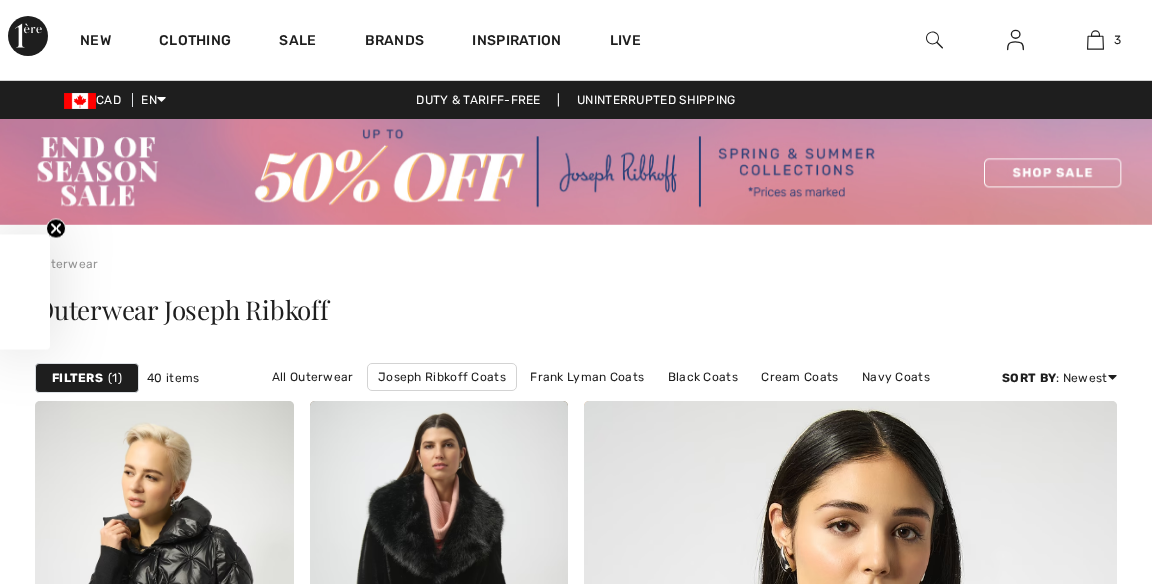scroll, scrollTop: 2873, scrollLeft: 0, axis: vertical 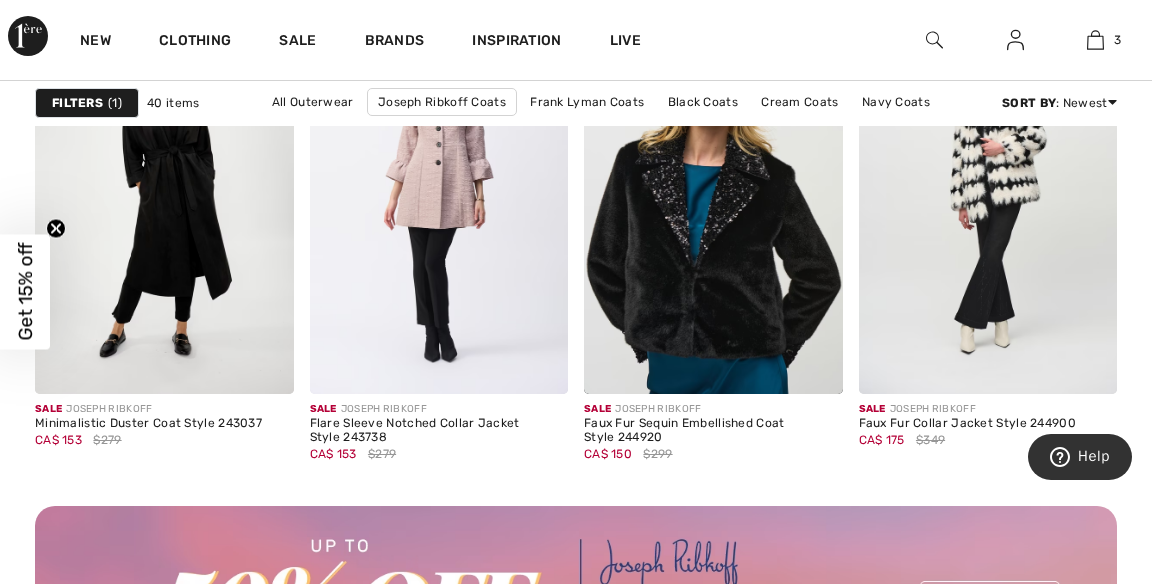 click 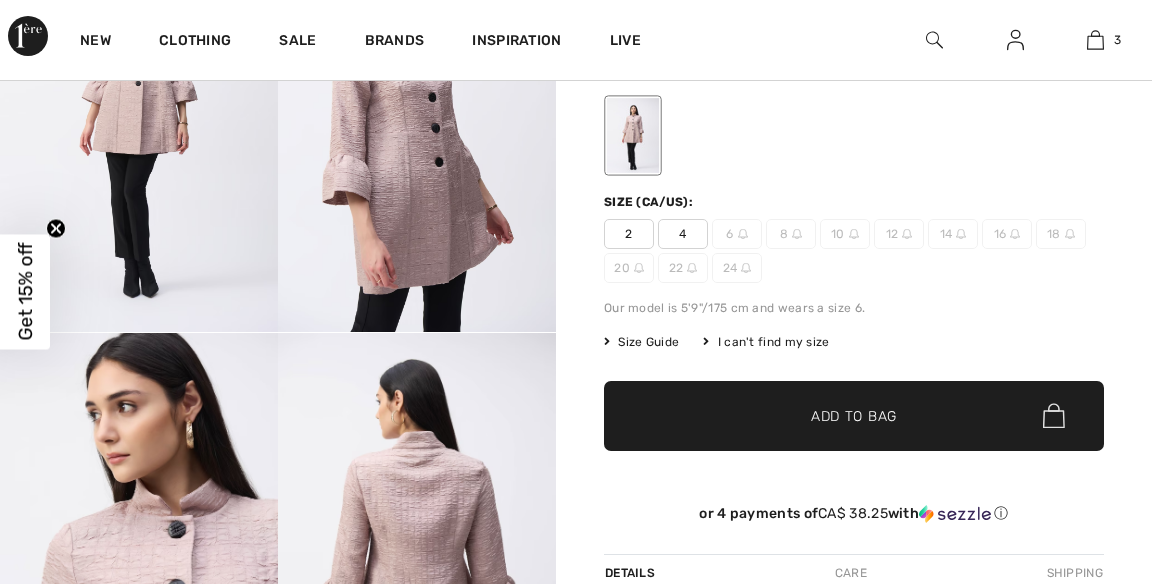 scroll, scrollTop: 351, scrollLeft: 0, axis: vertical 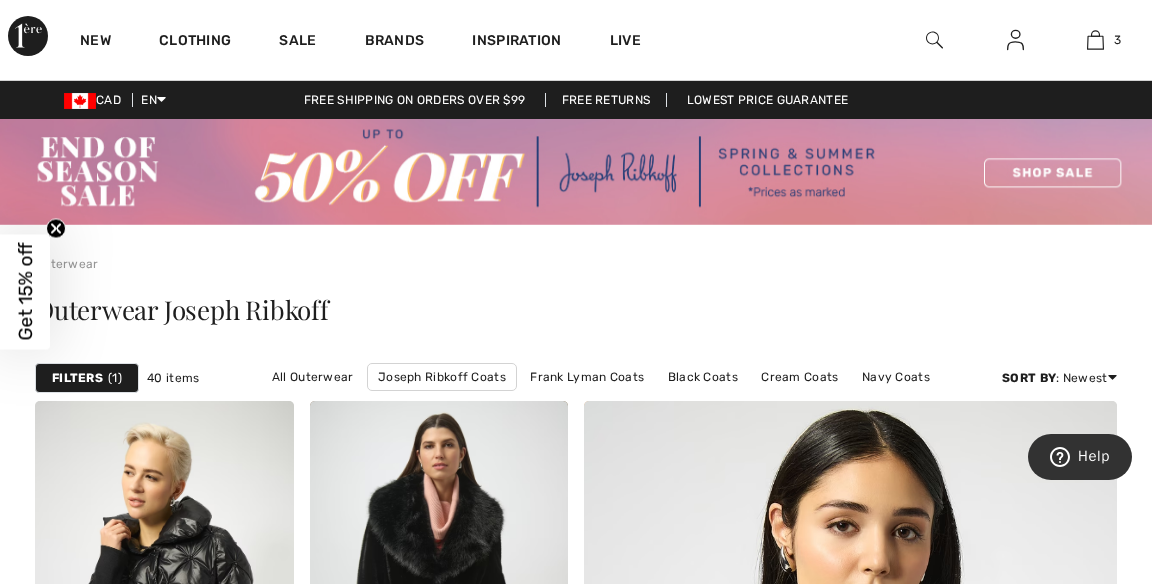 click on "3" at bounding box center (1095, 40) 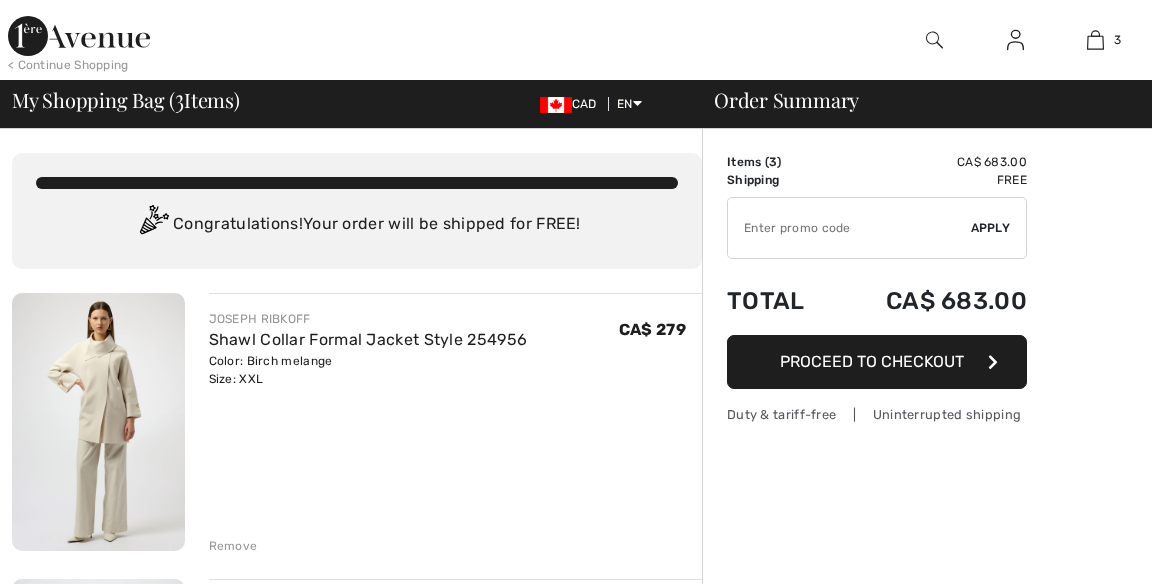 scroll, scrollTop: 0, scrollLeft: 0, axis: both 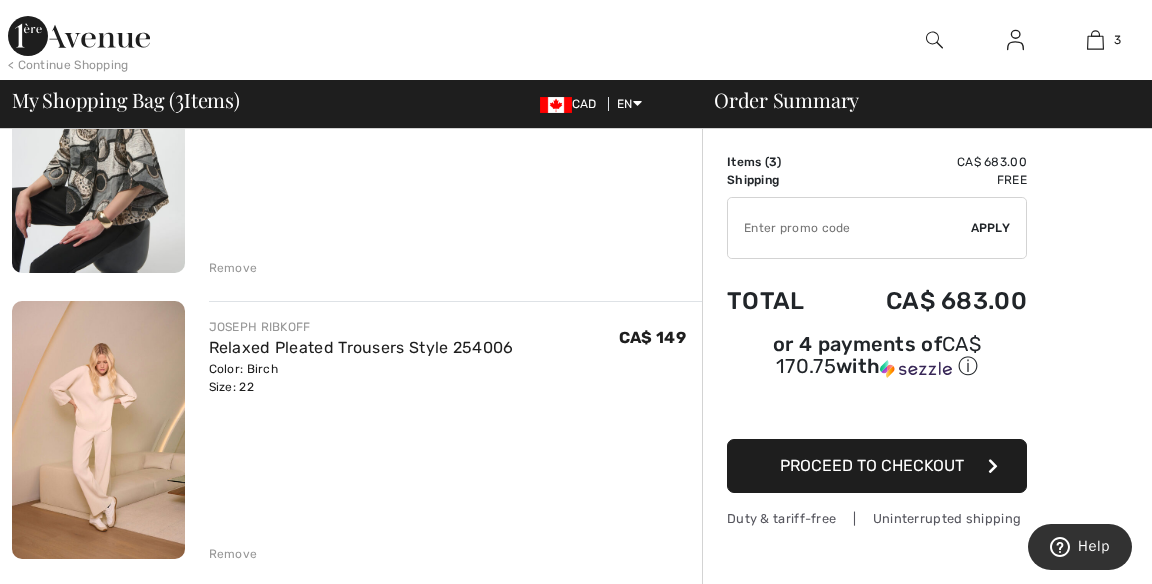 click on "Relaxed Pleated Trousers Style 254006" 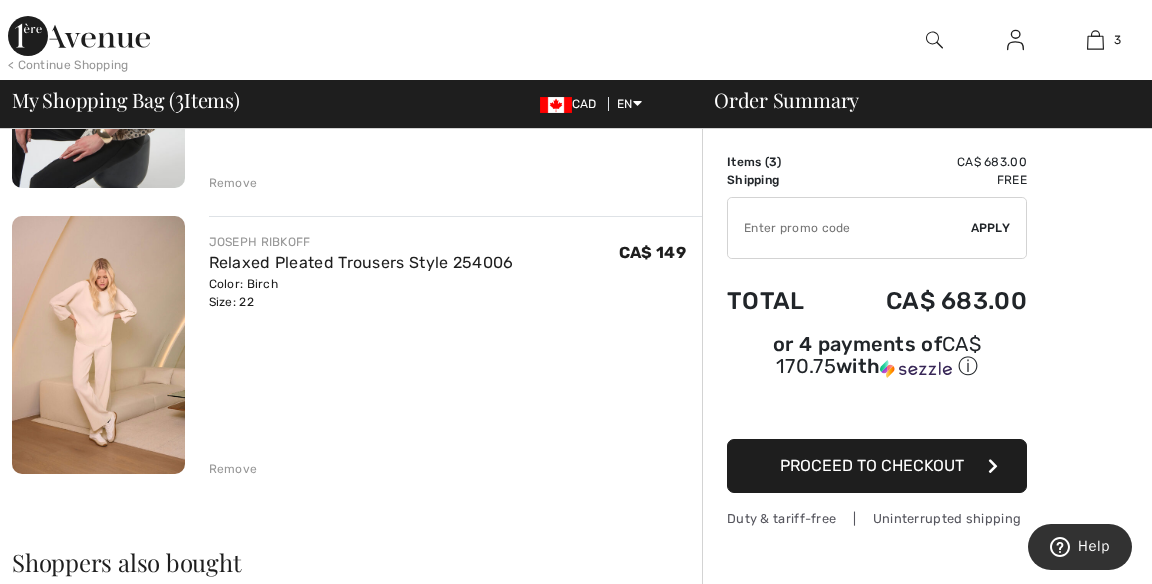 scroll, scrollTop: 661, scrollLeft: 0, axis: vertical 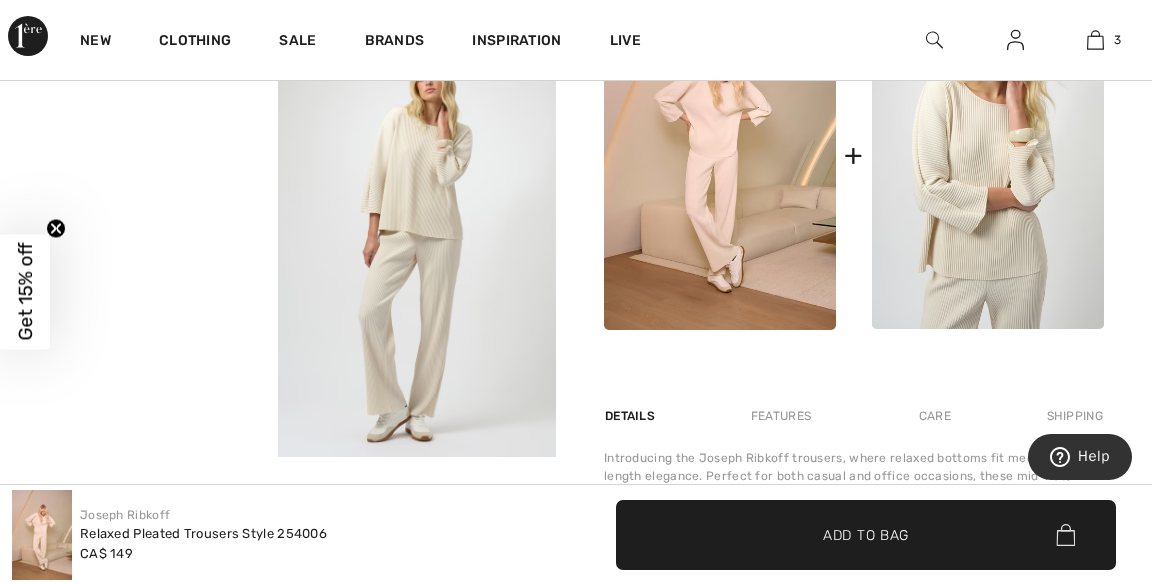 click at bounding box center [988, 155] 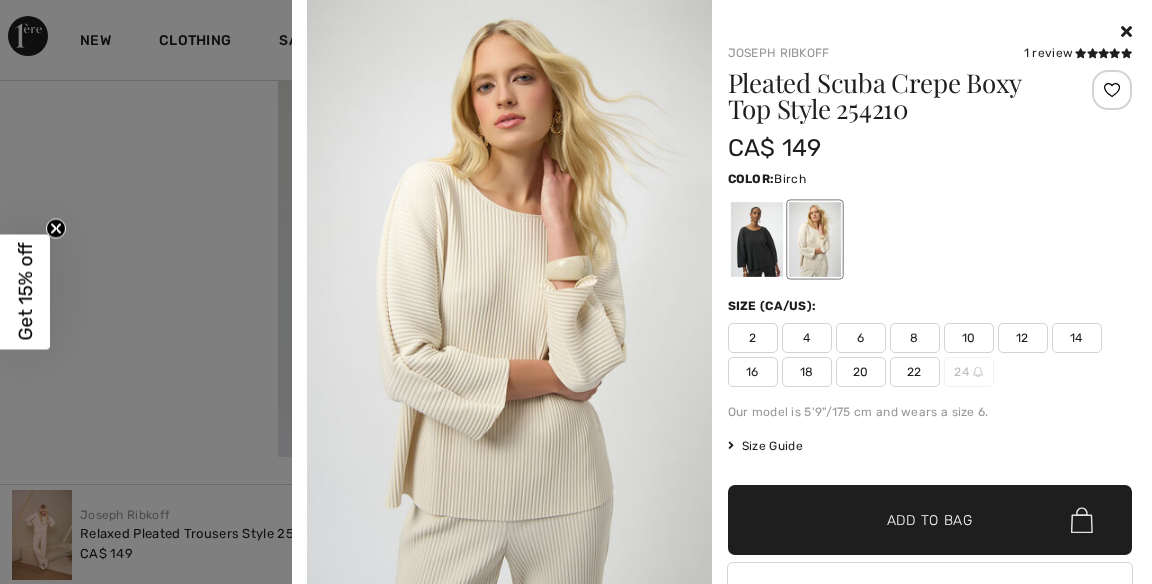 click on "22" at bounding box center (915, 372) 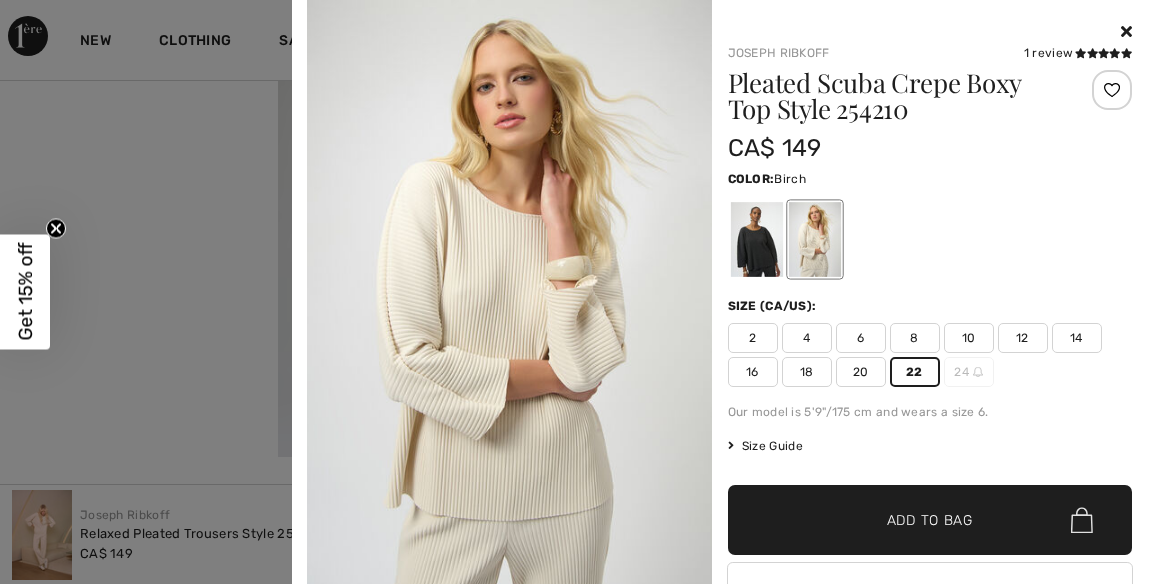 click on "✔ Added to Bag
Add to Bag" at bounding box center [930, 520] 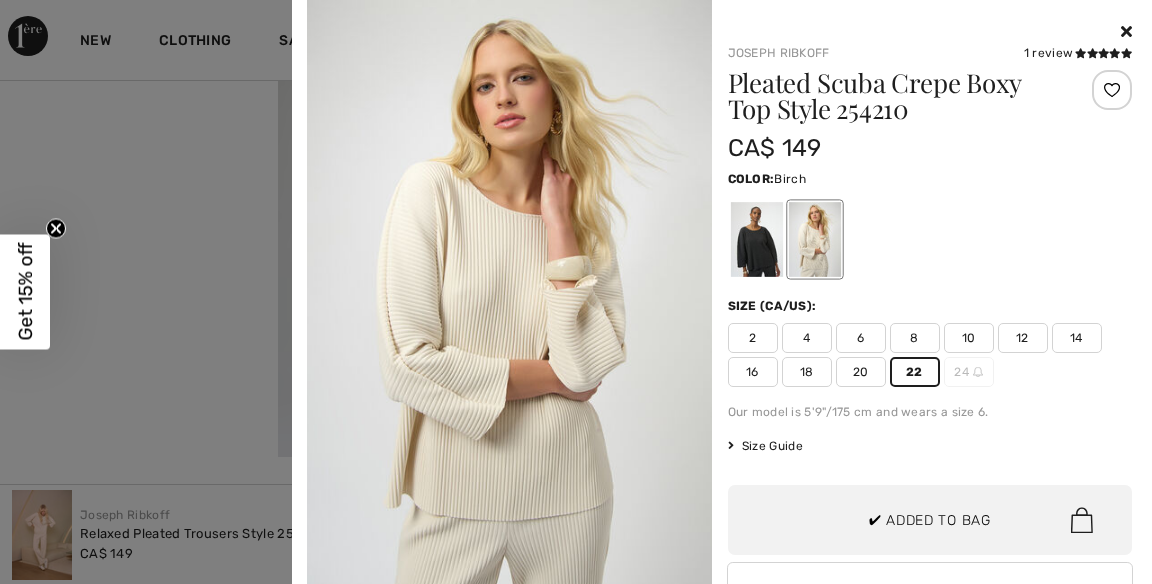 scroll, scrollTop: 373, scrollLeft: 0, axis: vertical 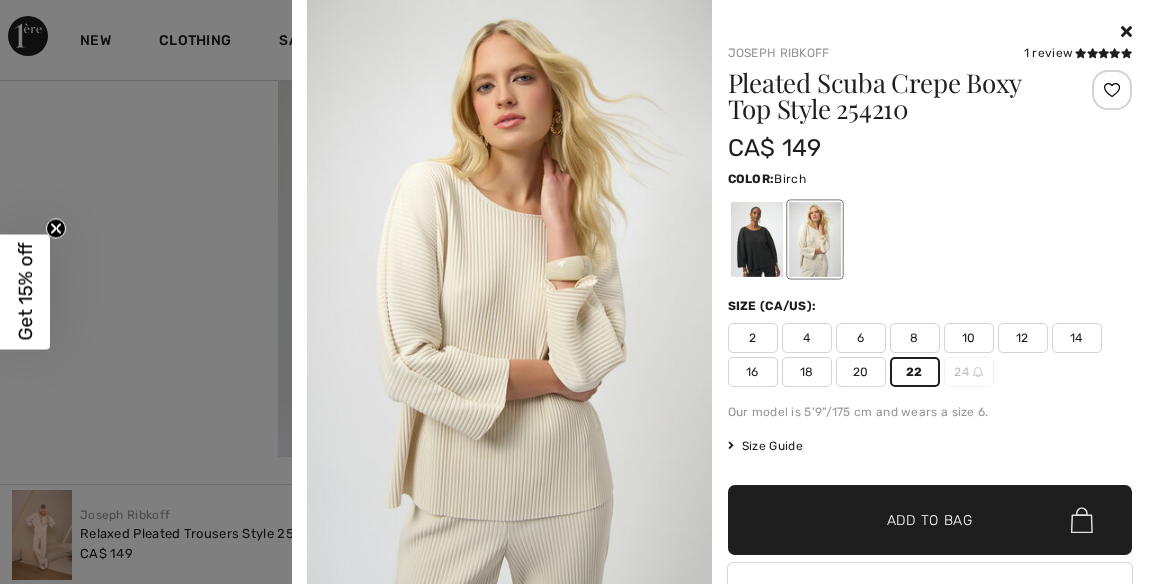 click at bounding box center [1126, 31] 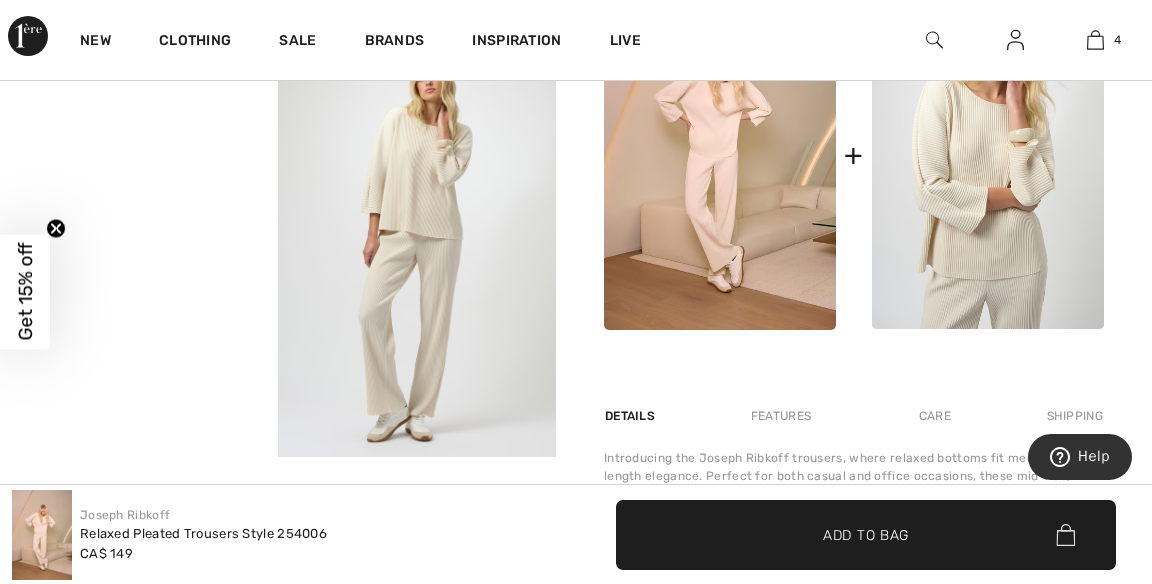 click at bounding box center (1095, 40) 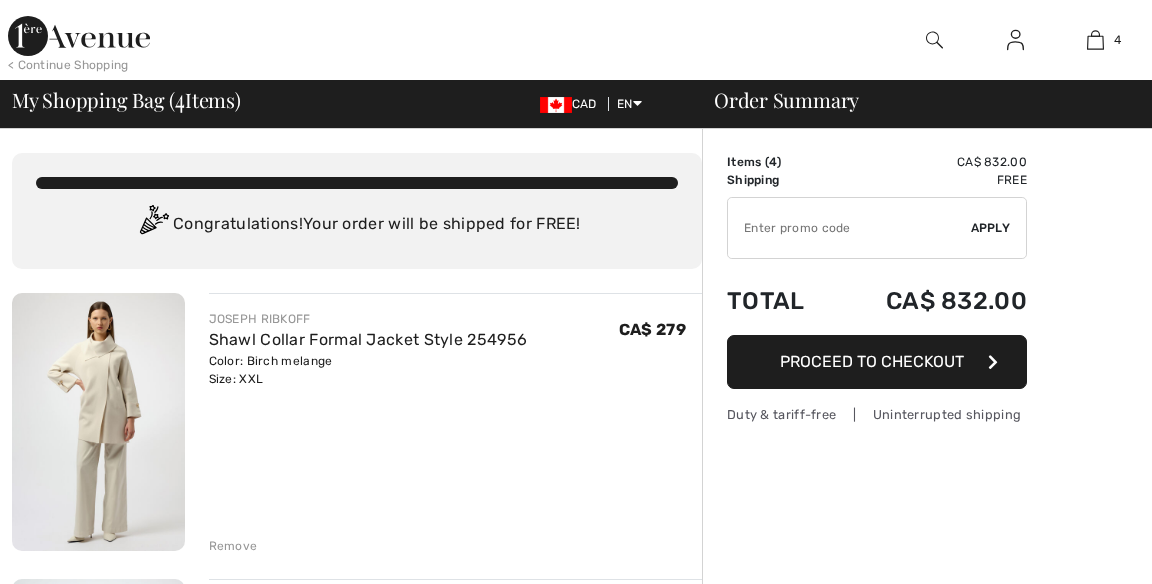 scroll, scrollTop: 0, scrollLeft: 0, axis: both 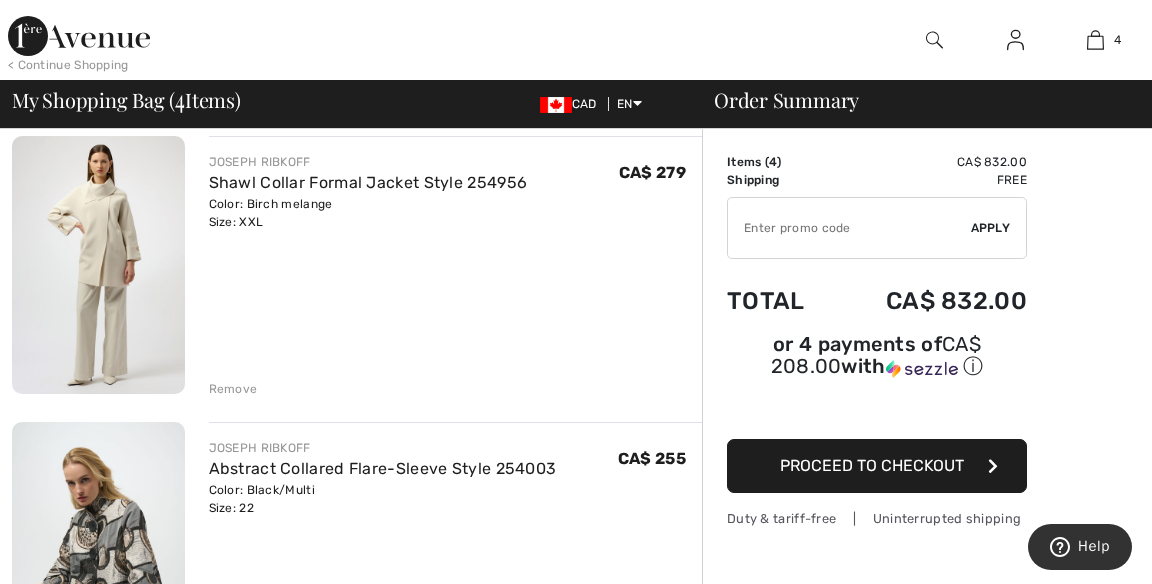 click on "Abstract Collared Flare-Sleeve Style 254003" at bounding box center (383, 468) 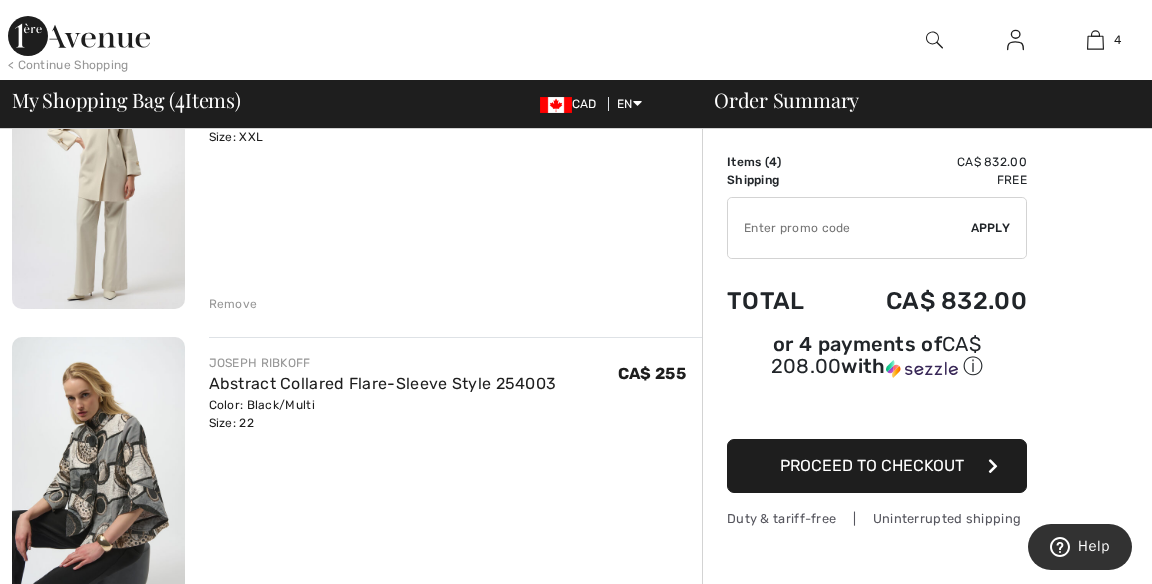 scroll, scrollTop: 253, scrollLeft: 0, axis: vertical 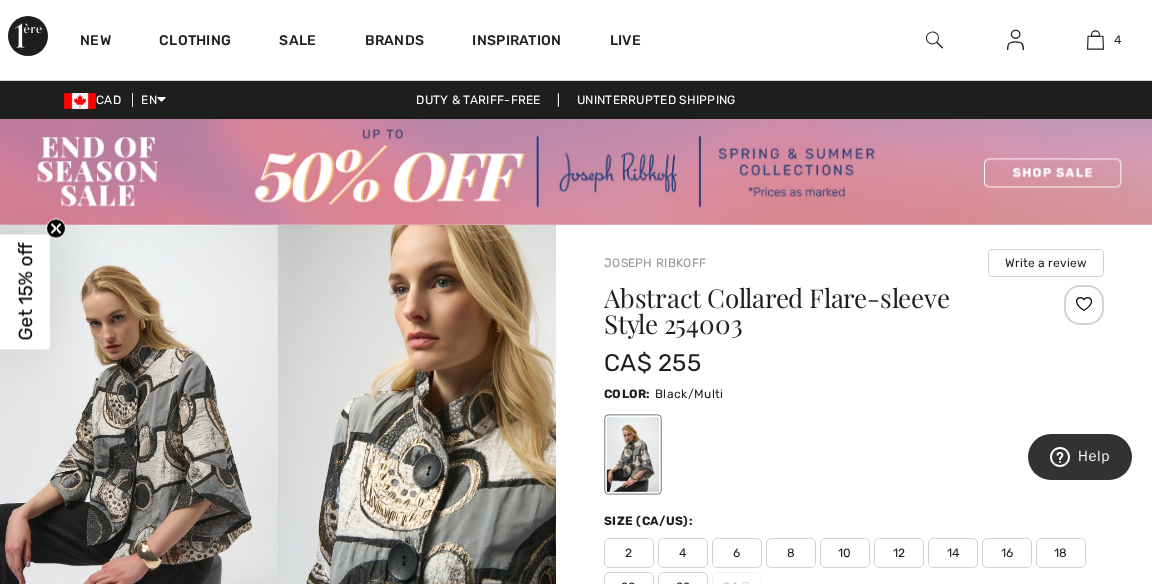 click on "4" at bounding box center (1095, 40) 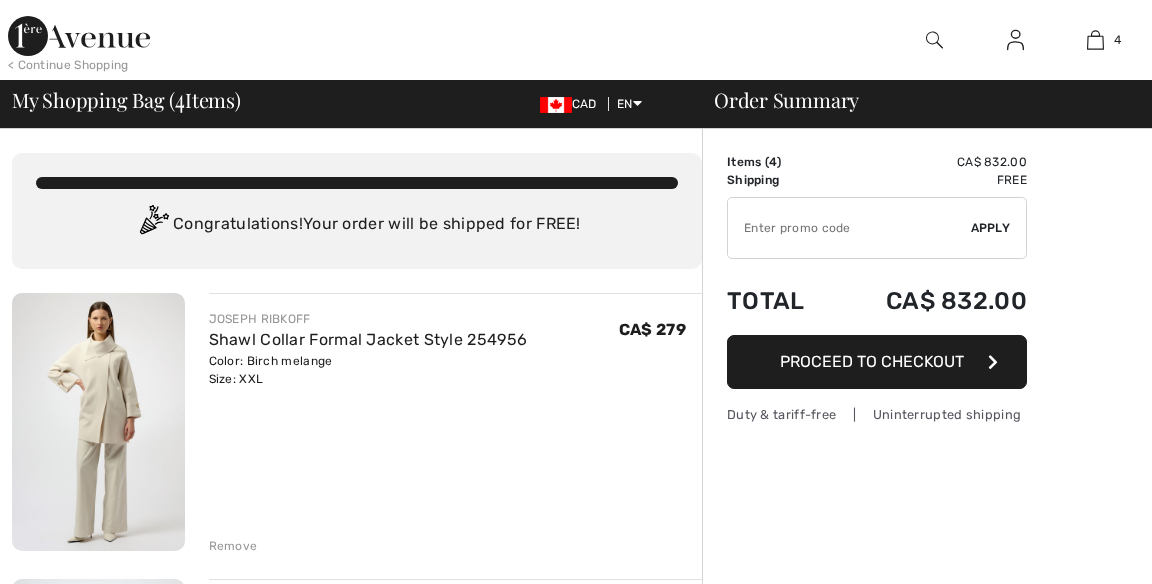 scroll, scrollTop: 0, scrollLeft: 0, axis: both 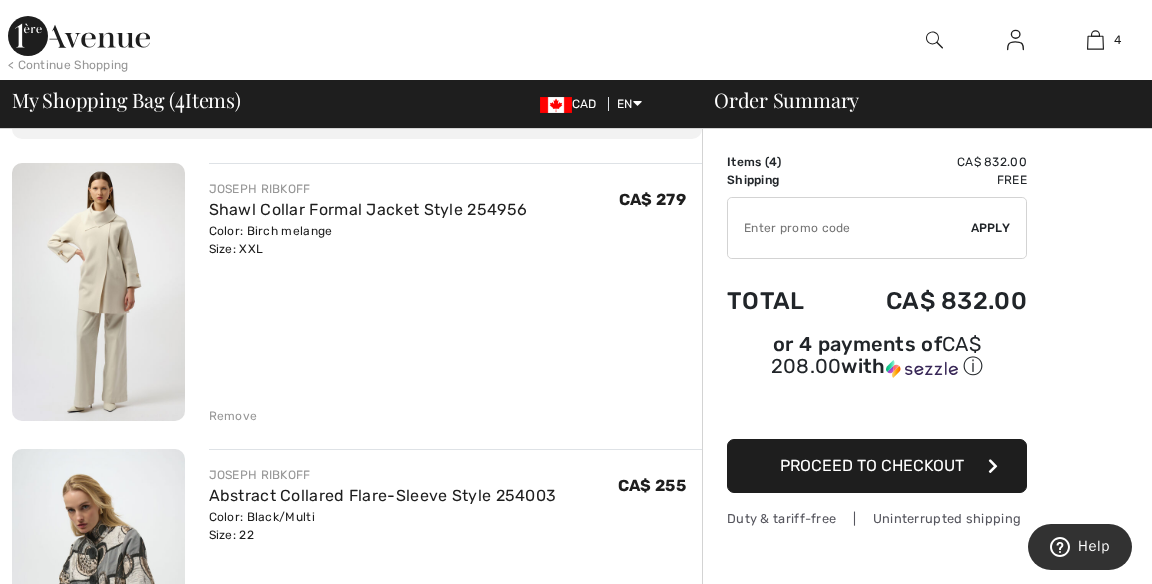 click on "Remove" at bounding box center (233, 416) 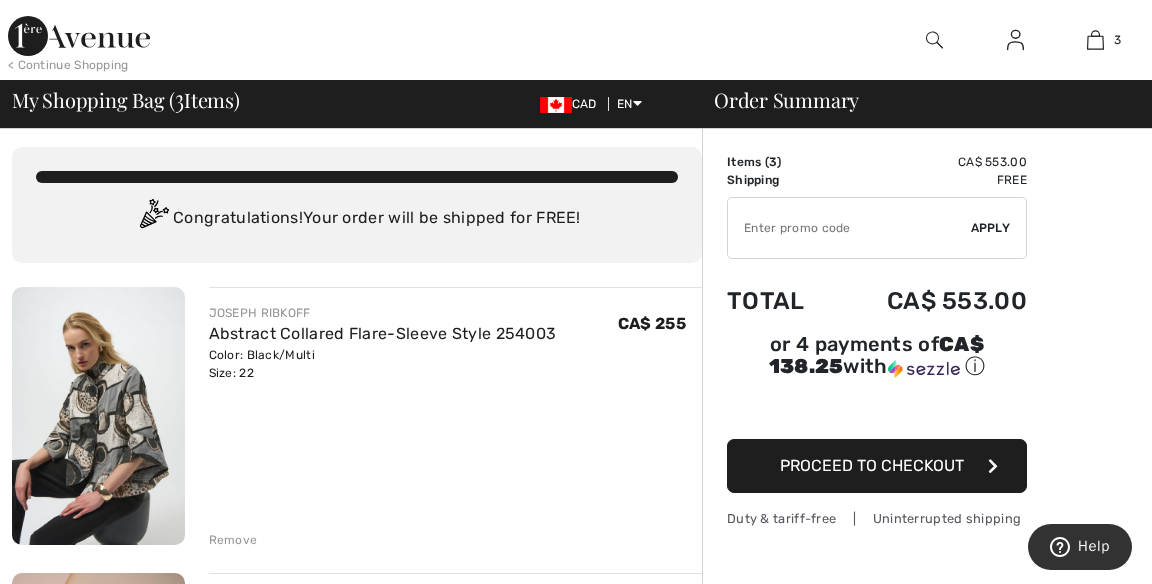 scroll, scrollTop: 0, scrollLeft: 0, axis: both 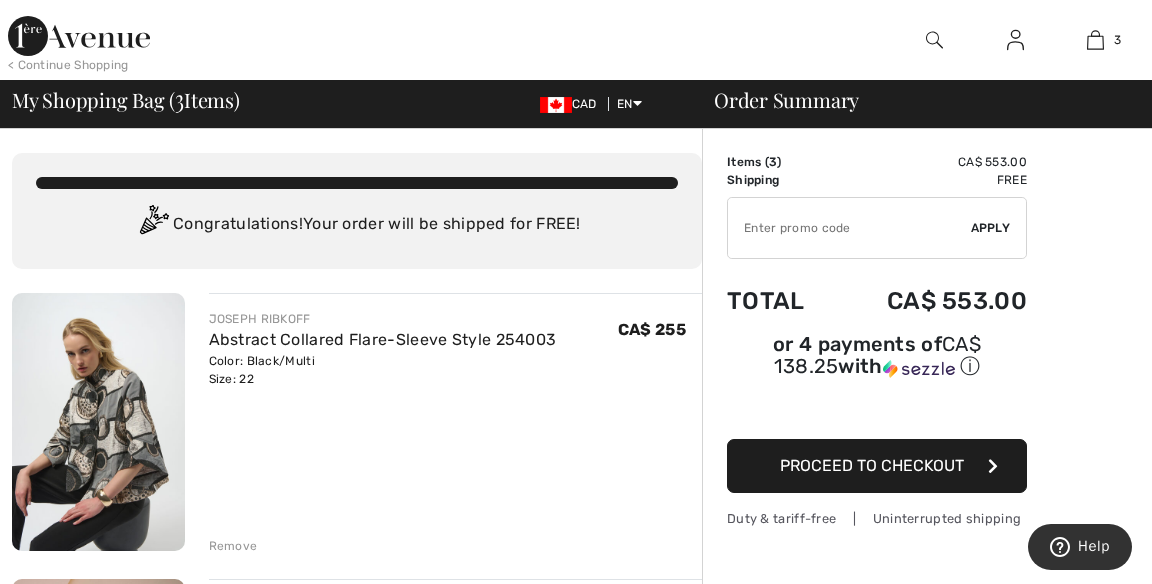 click at bounding box center [79, 36] 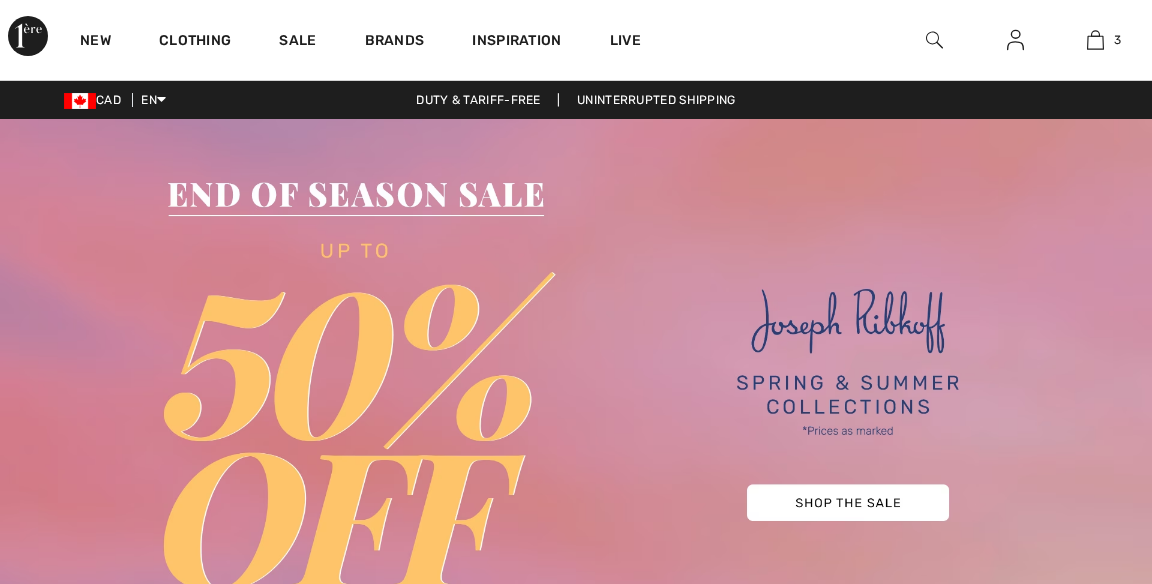 scroll, scrollTop: 0, scrollLeft: 0, axis: both 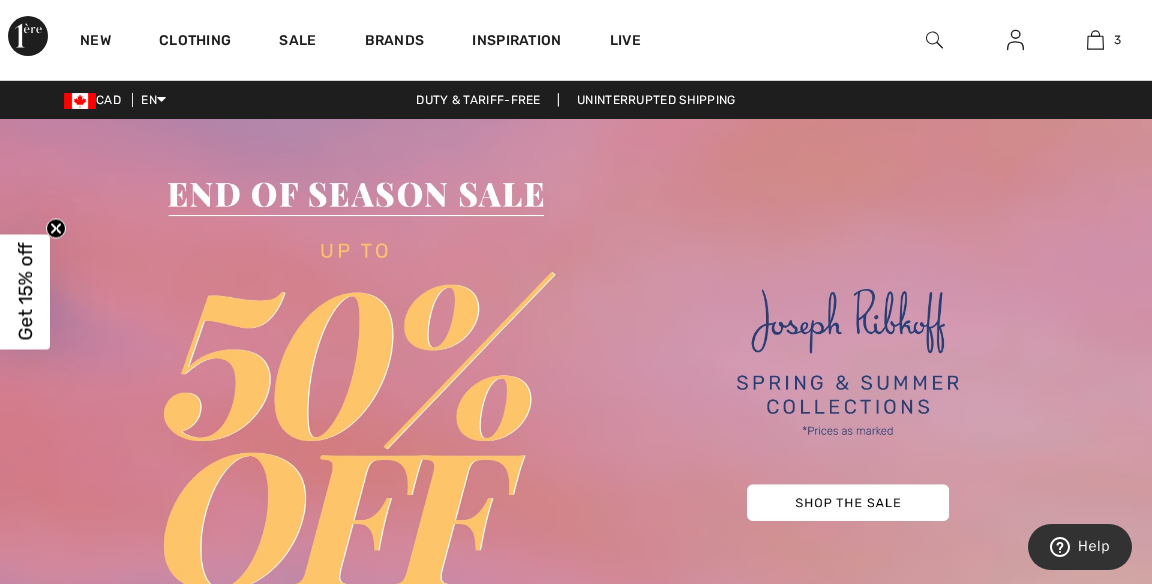 click on "Brands" at bounding box center [395, 42] 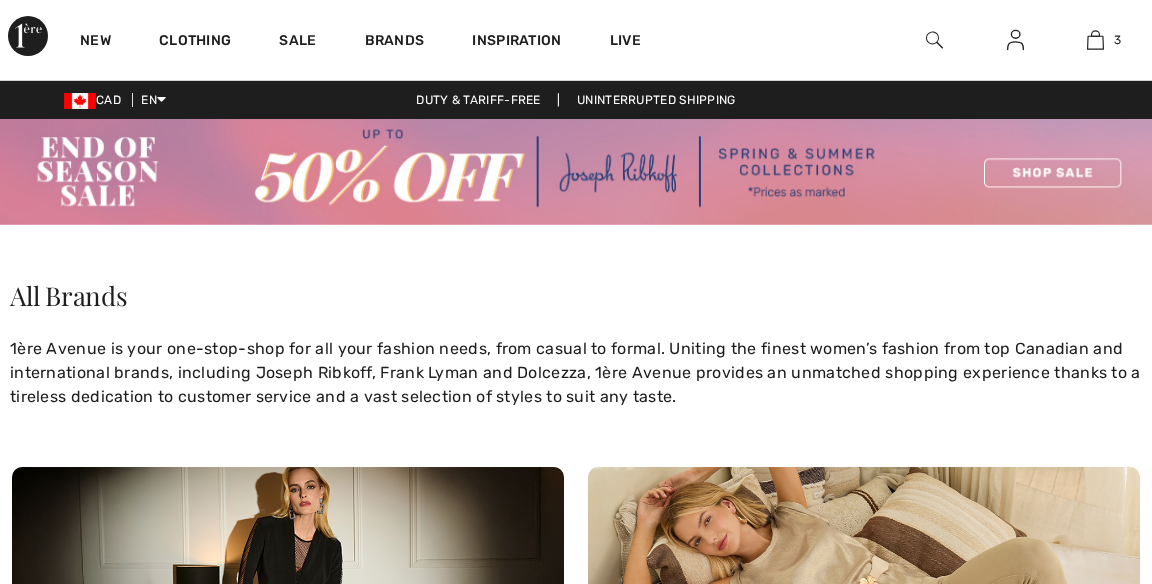 scroll, scrollTop: 0, scrollLeft: 0, axis: both 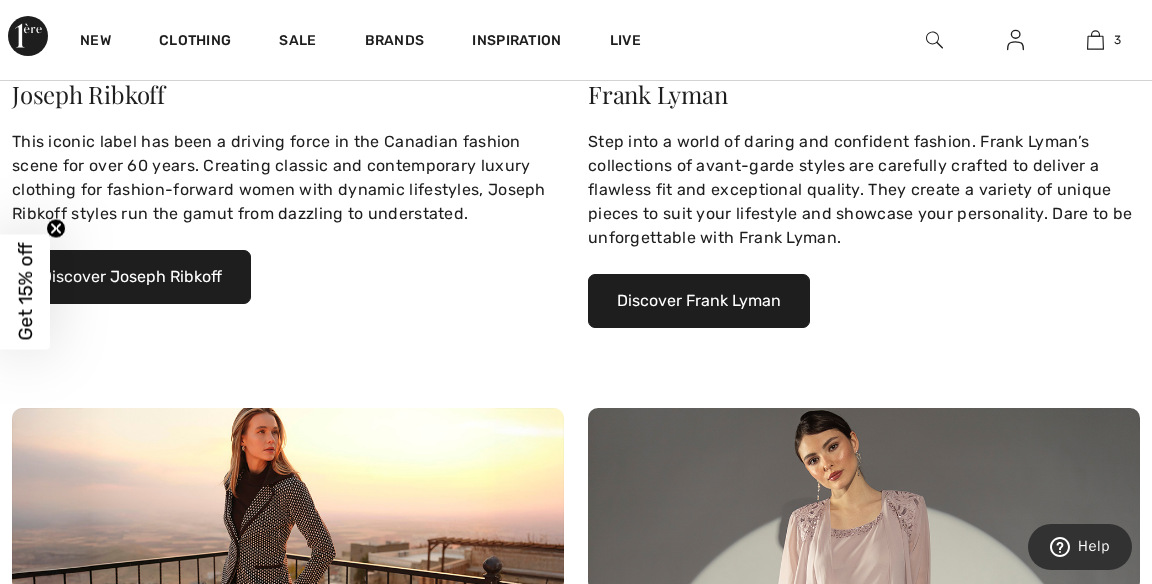 click on "Discover Joseph Ribkoff" at bounding box center (131, 277) 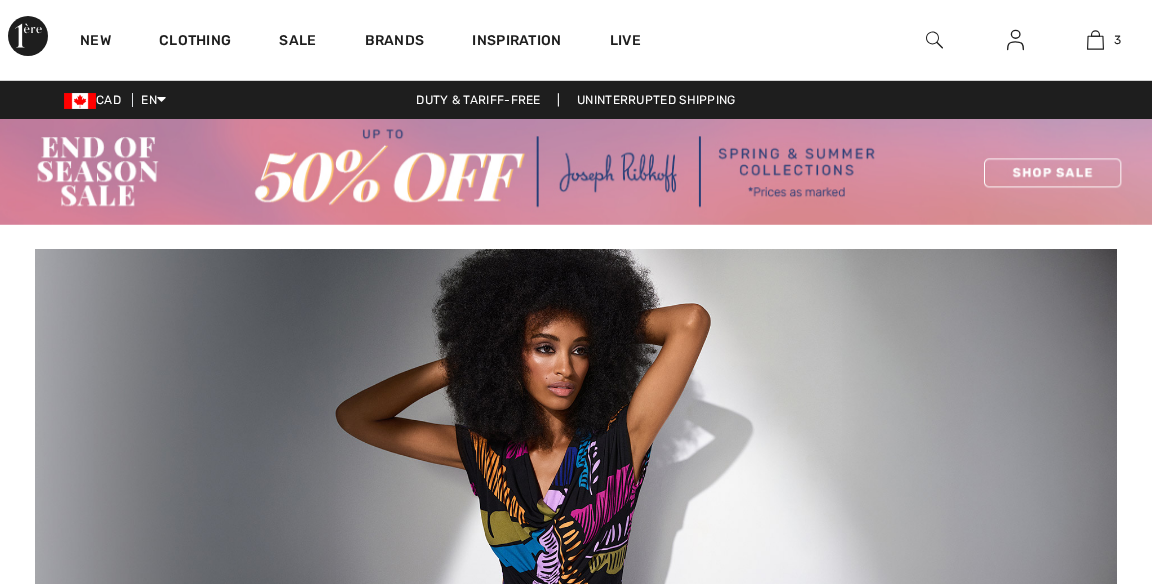 scroll, scrollTop: 407, scrollLeft: 0, axis: vertical 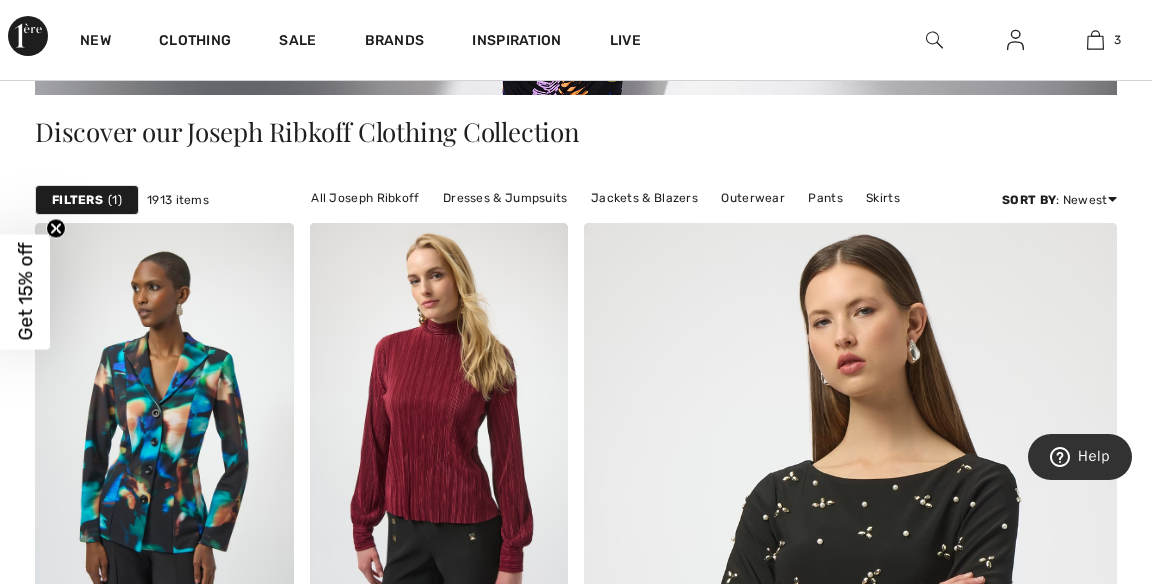 click on "Jackets & Blazers" at bounding box center (644, 198) 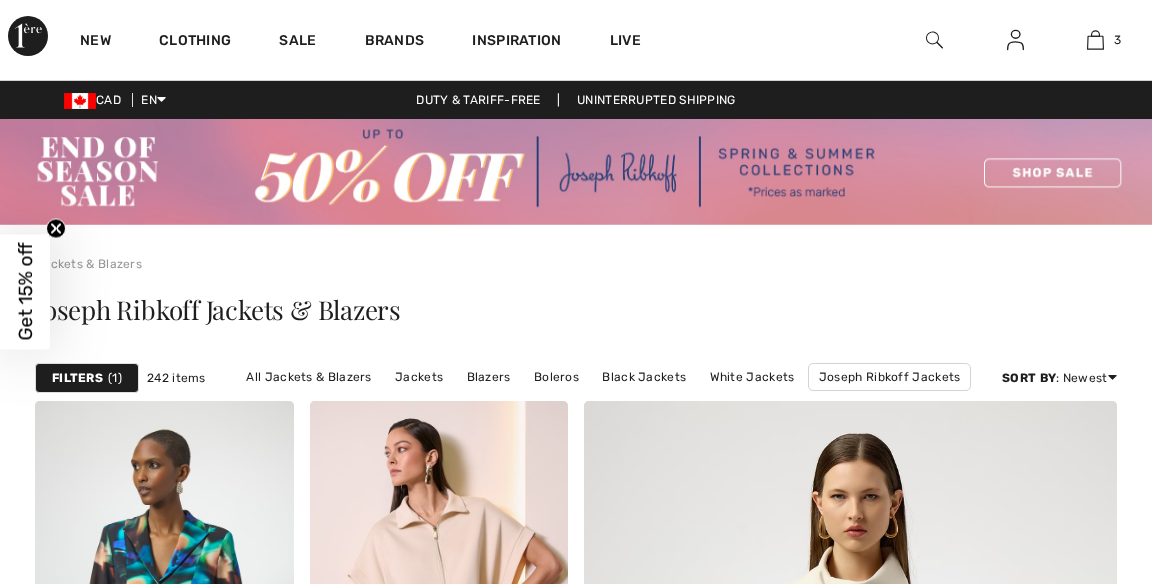 scroll, scrollTop: 452, scrollLeft: 0, axis: vertical 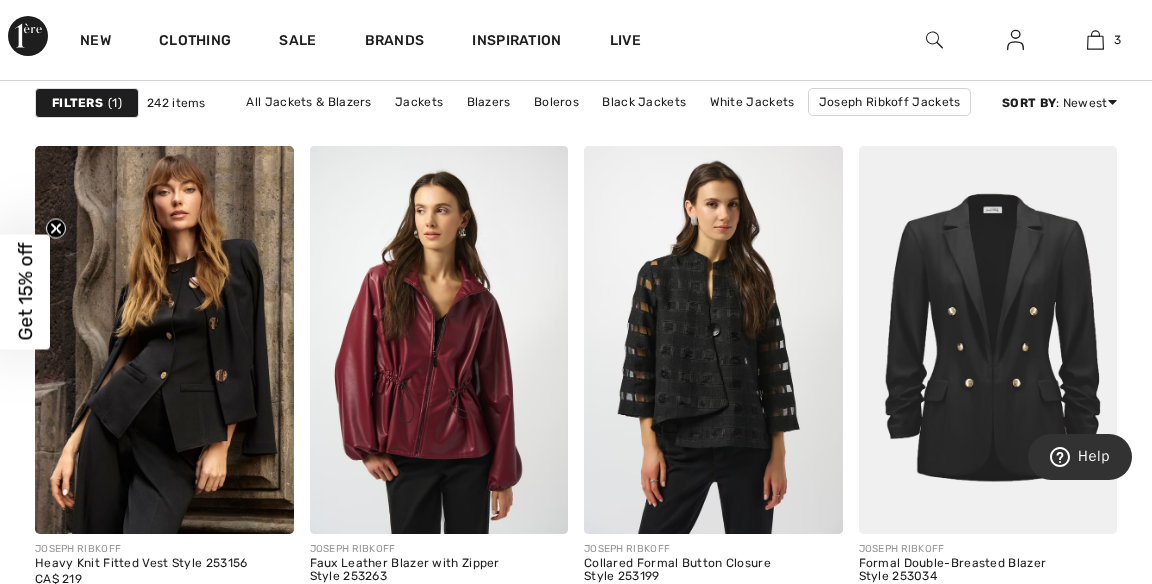 click at bounding box center (713, 340) 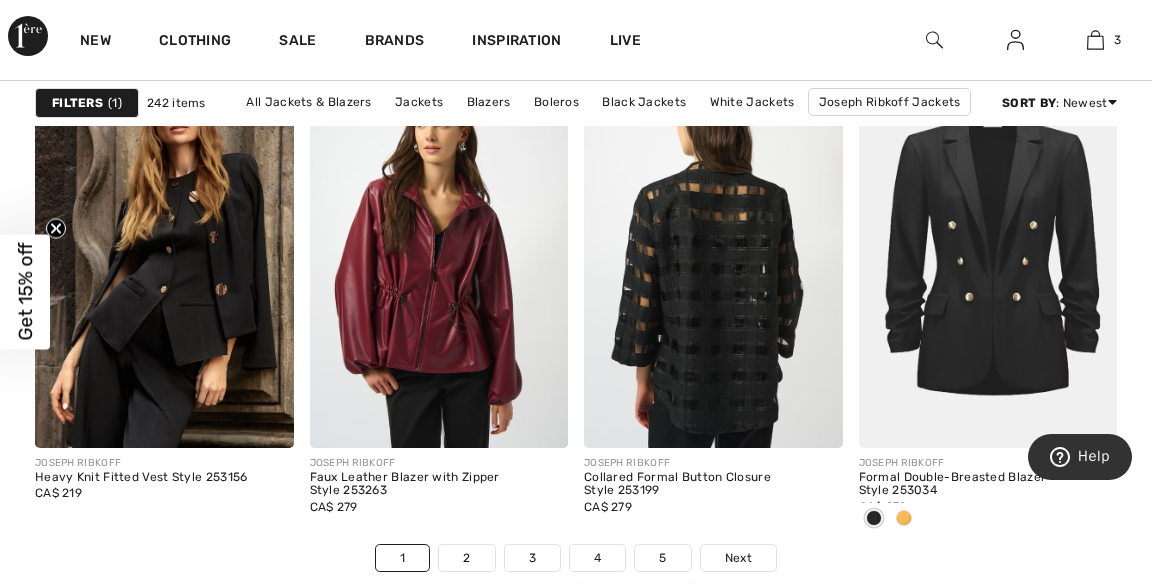 scroll, scrollTop: 7508, scrollLeft: 0, axis: vertical 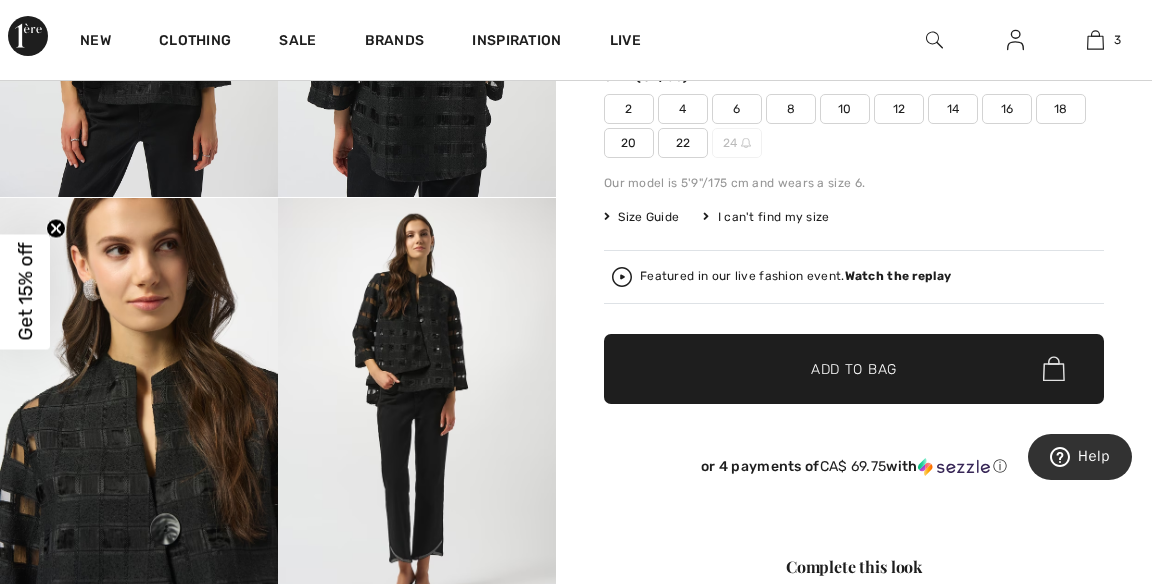 click on "22" at bounding box center [683, 143] 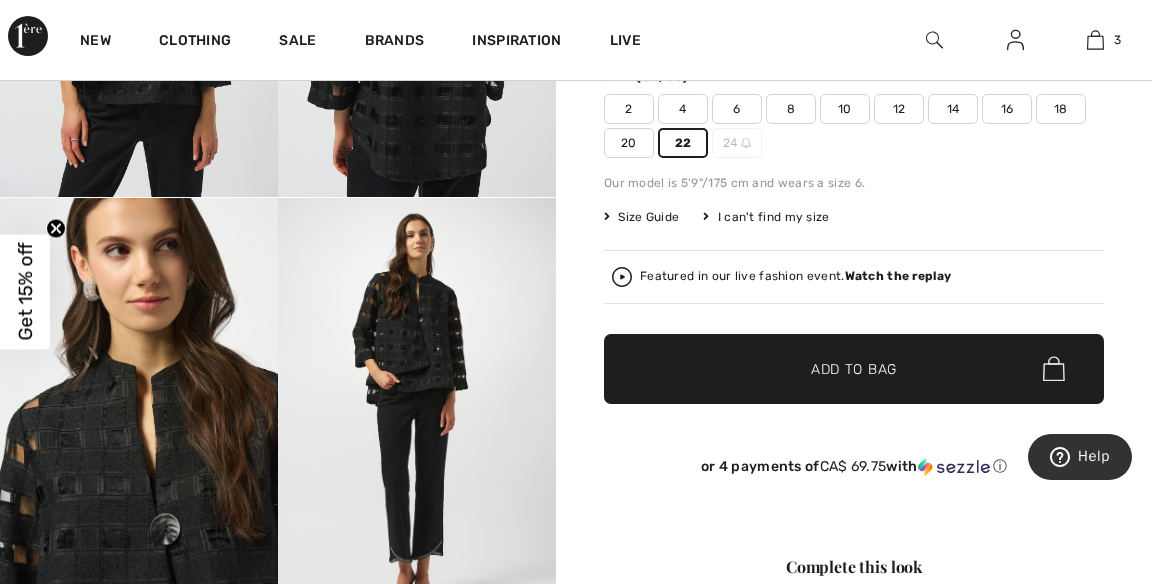 click on "✔ Added to Bag
Add to Bag" at bounding box center [854, 369] 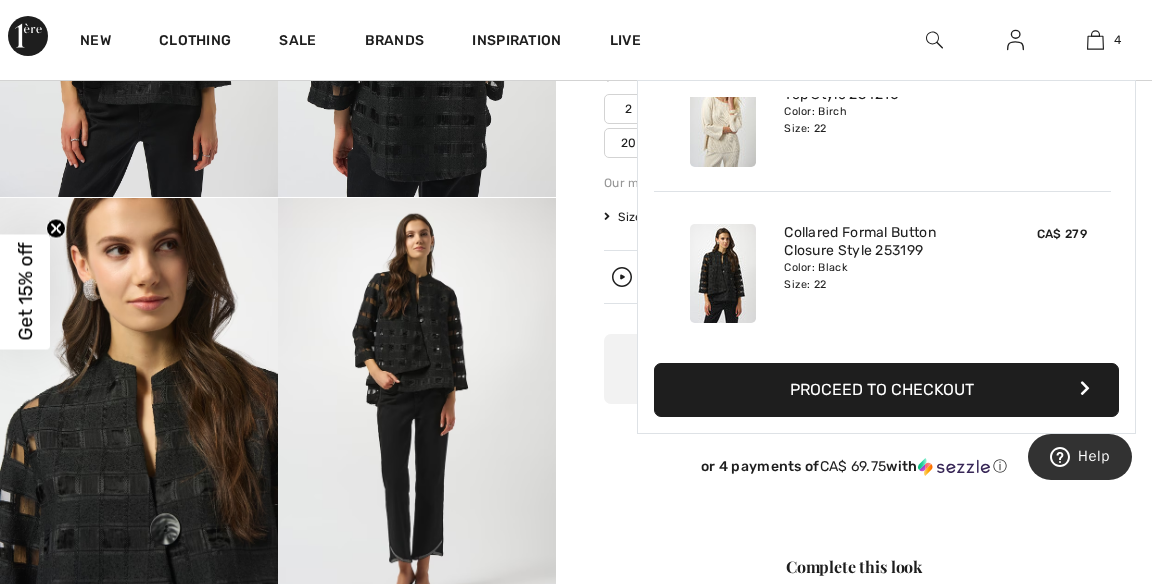 scroll, scrollTop: 373, scrollLeft: 0, axis: vertical 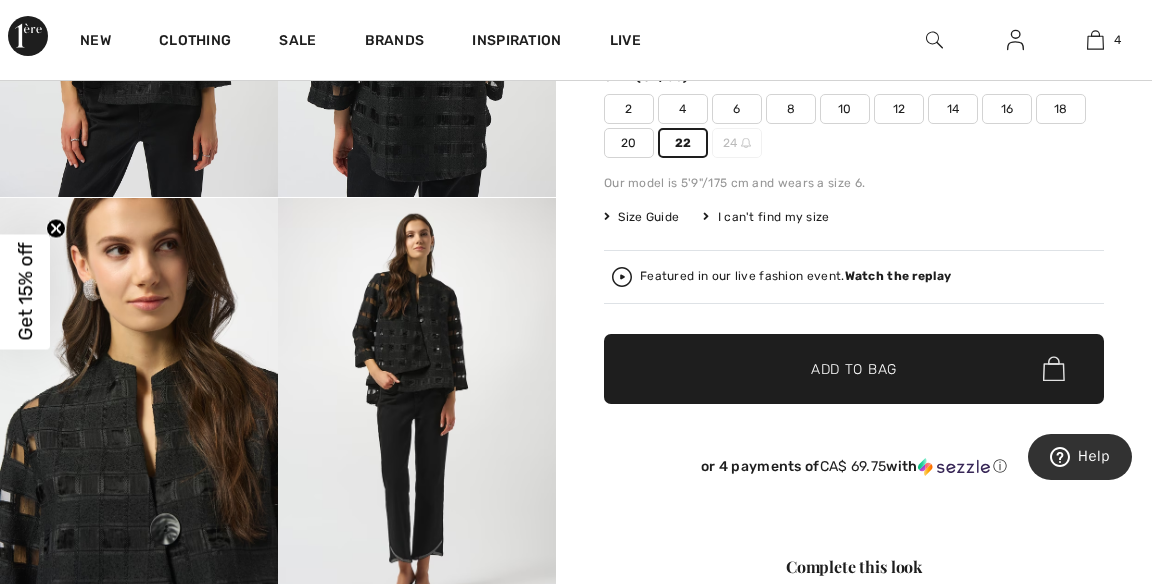 click at bounding box center (1095, 40) 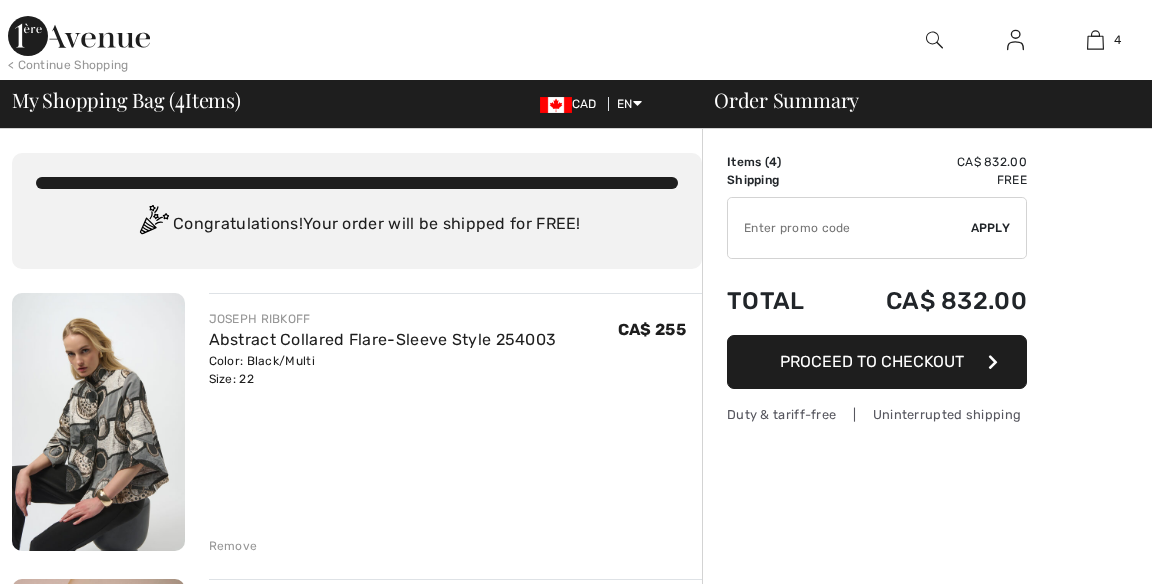 scroll, scrollTop: 0, scrollLeft: 0, axis: both 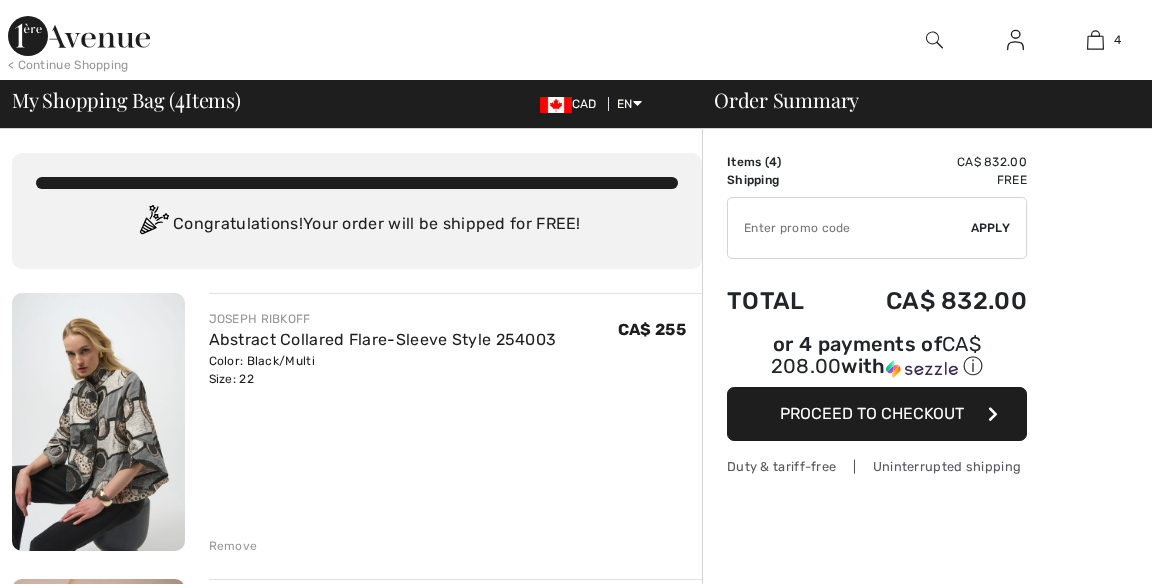 click at bounding box center (849, 228) 